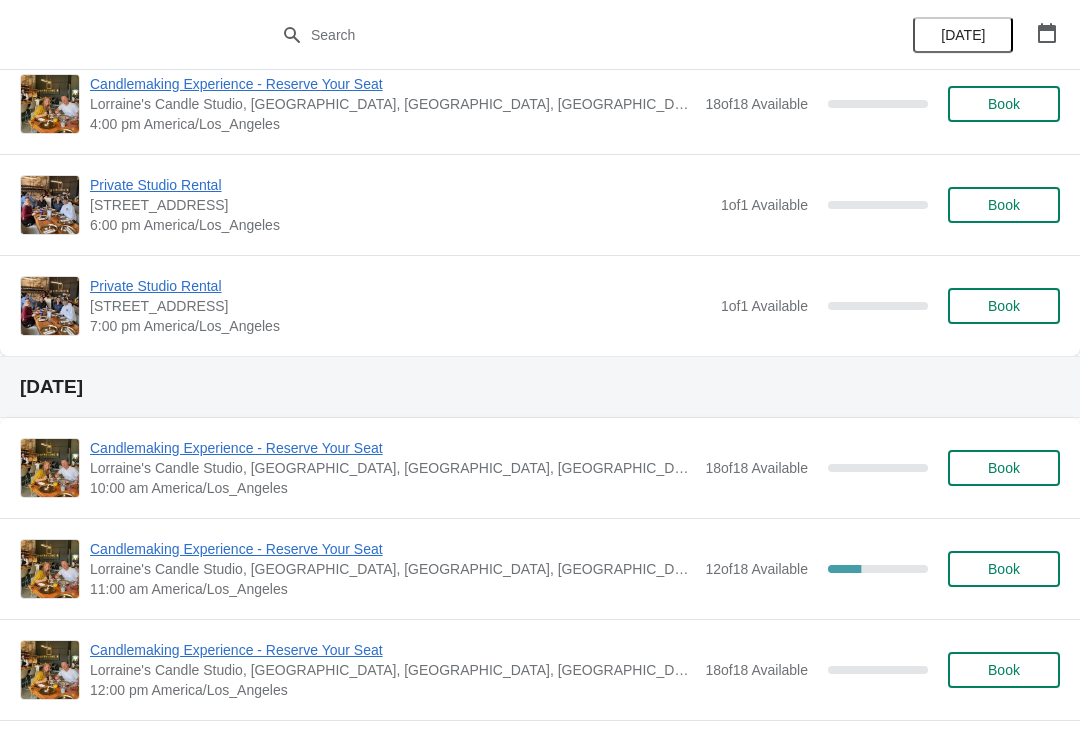 scroll, scrollTop: 733, scrollLeft: 0, axis: vertical 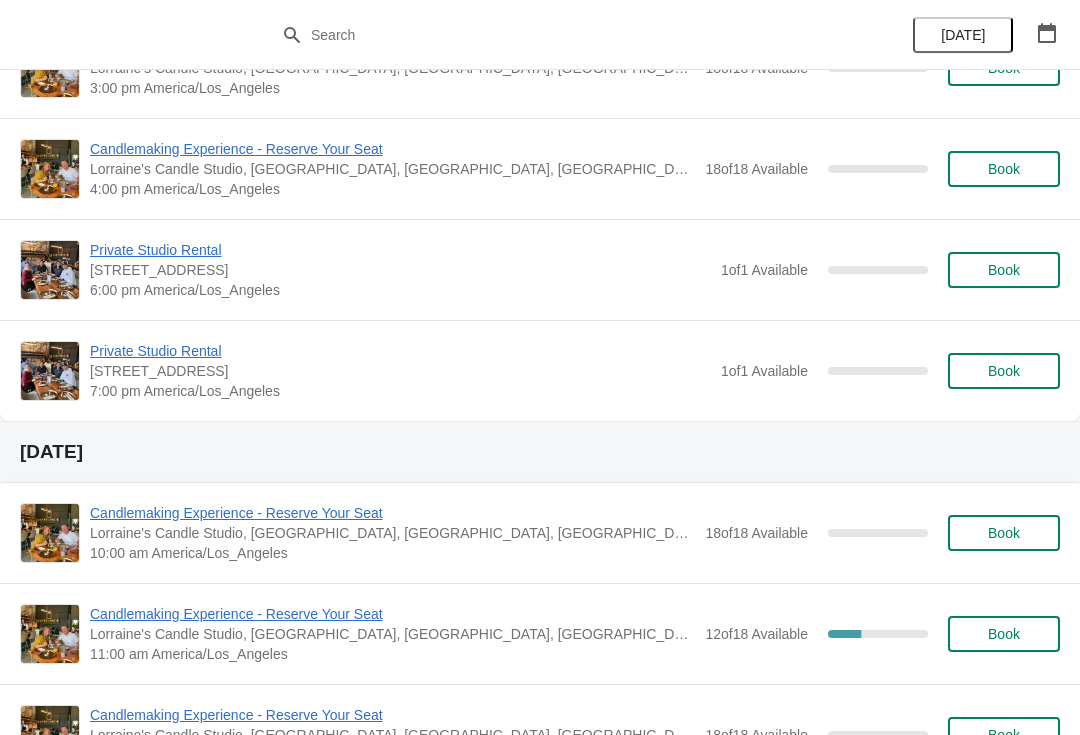click on "Candlemaking Experience - Reserve Your Seat Lorraine's Candle Studio, Market Street, Pacific Beach, WA, USA 10:00 am America/Los_Angeles 18  of  18   Available 0 % Book" at bounding box center (540, 533) 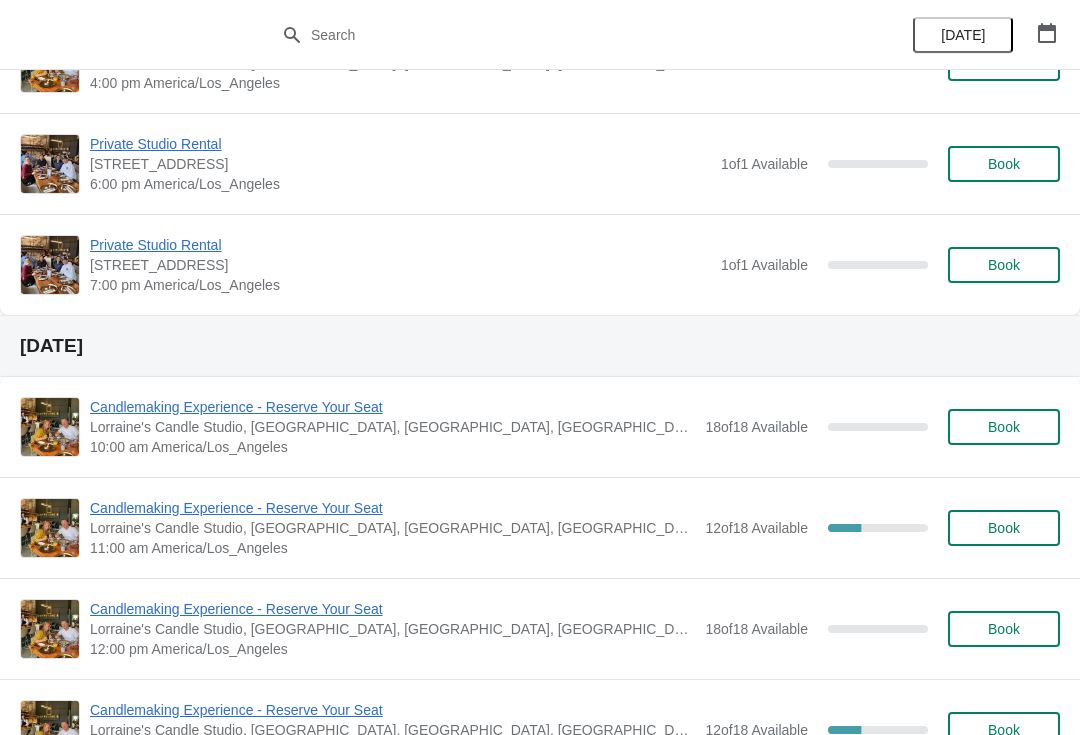 scroll, scrollTop: 771, scrollLeft: 0, axis: vertical 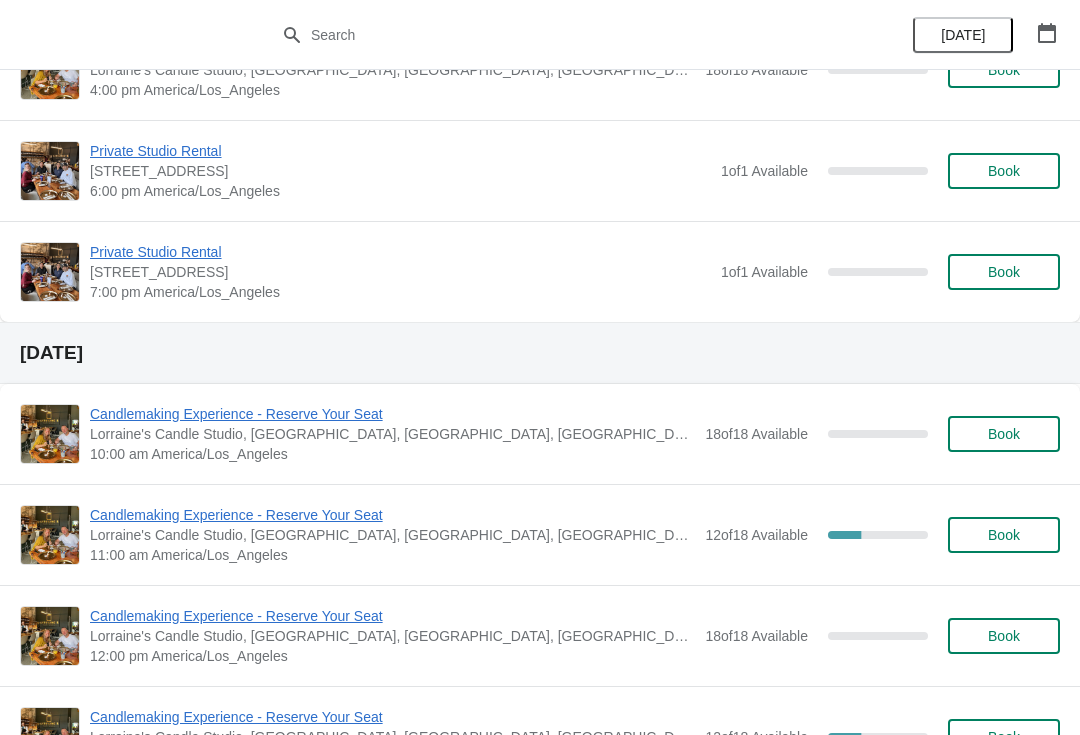 click on "Candlemaking Experience - Reserve Your Seat" at bounding box center [392, 515] 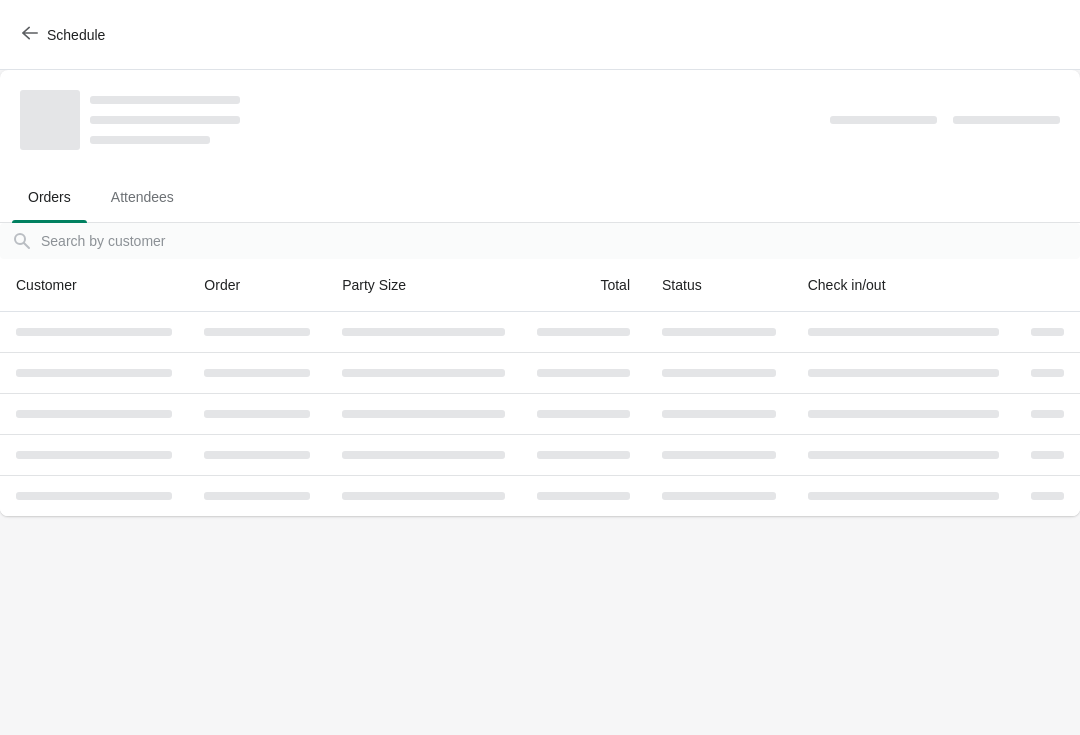 scroll, scrollTop: 0, scrollLeft: 0, axis: both 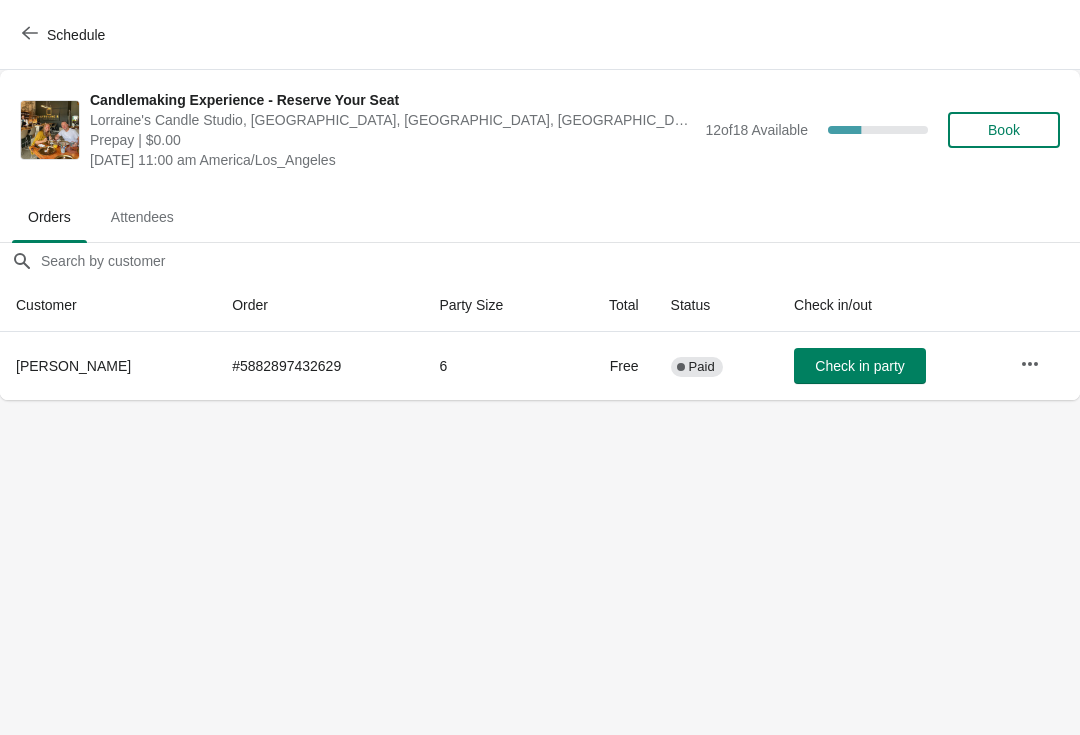 click on "Schedule" at bounding box center (65, 35) 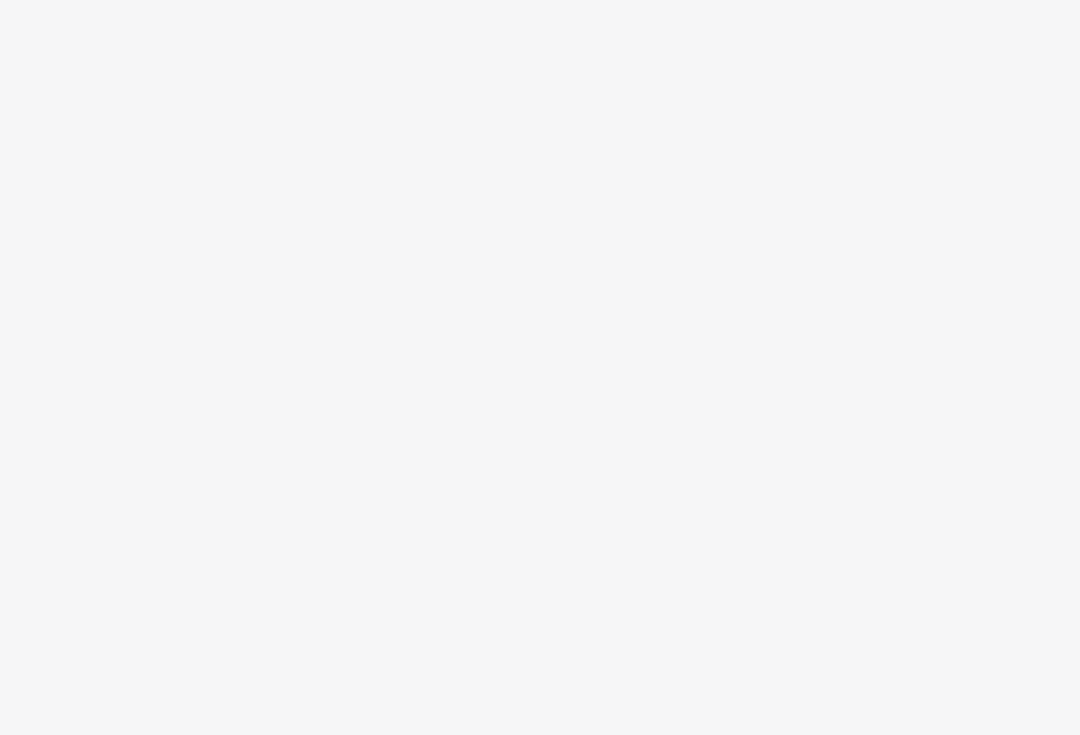 scroll, scrollTop: 0, scrollLeft: 0, axis: both 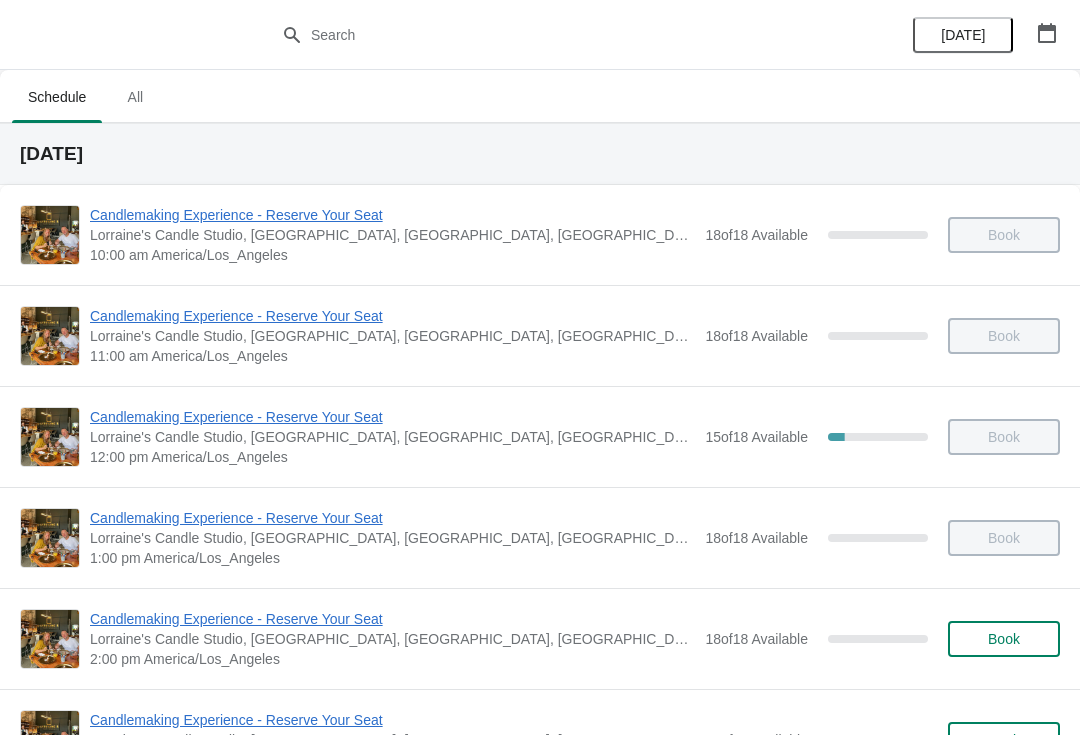 click 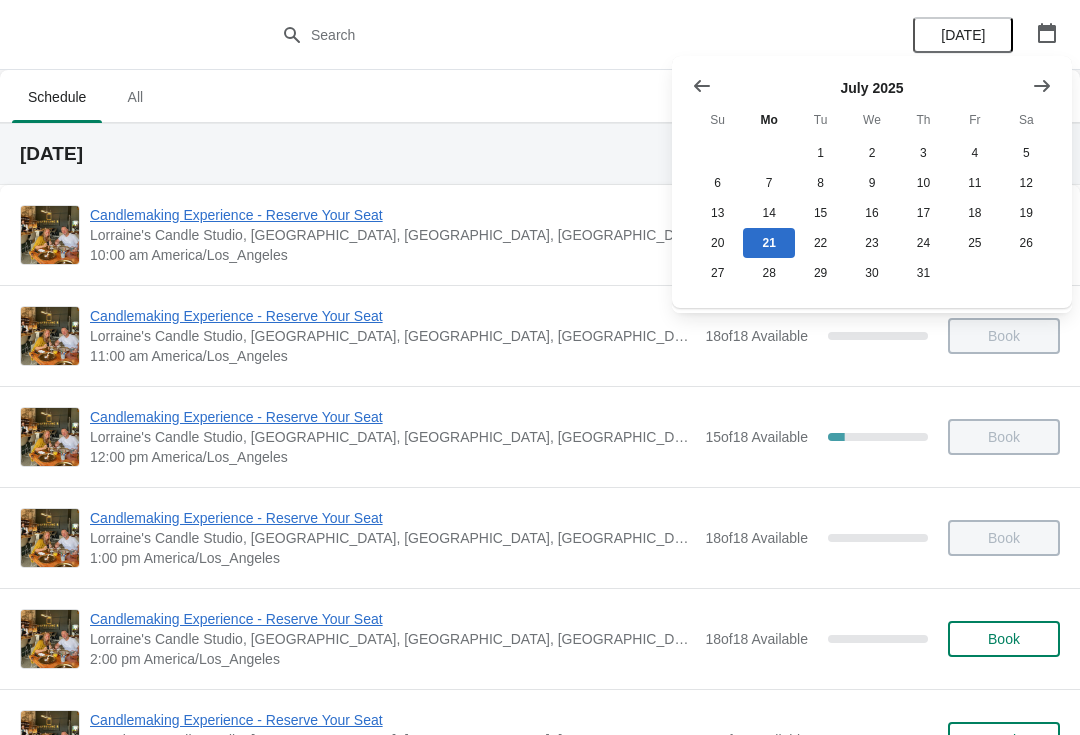 click 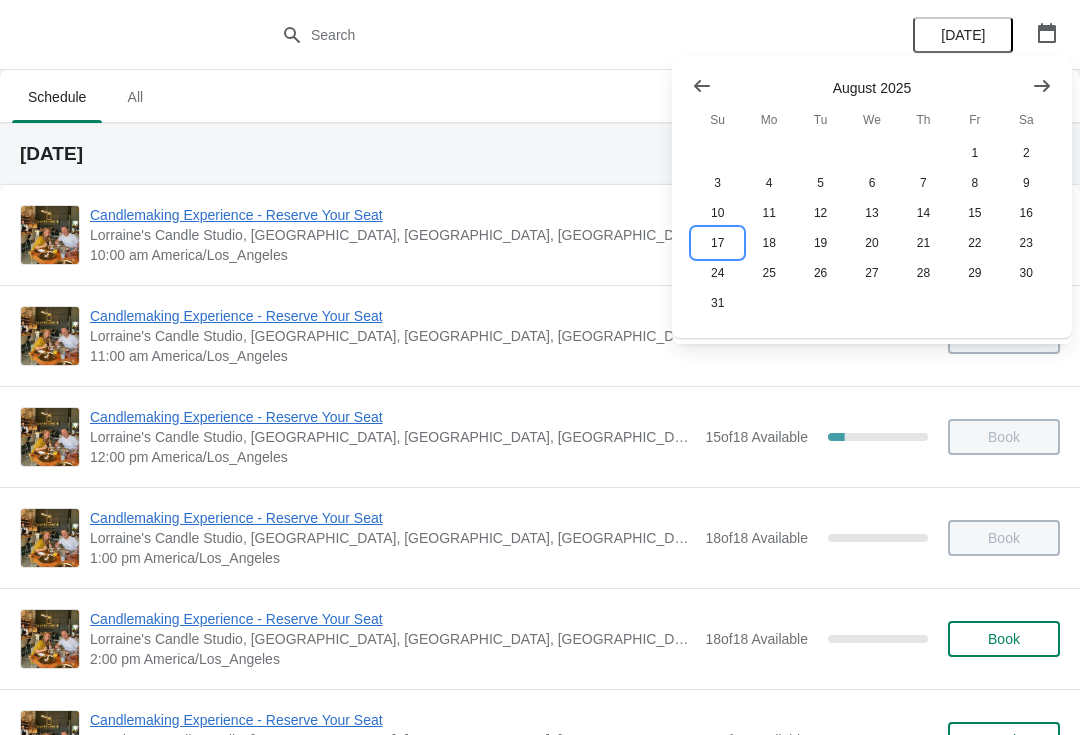 click on "17" at bounding box center [717, 243] 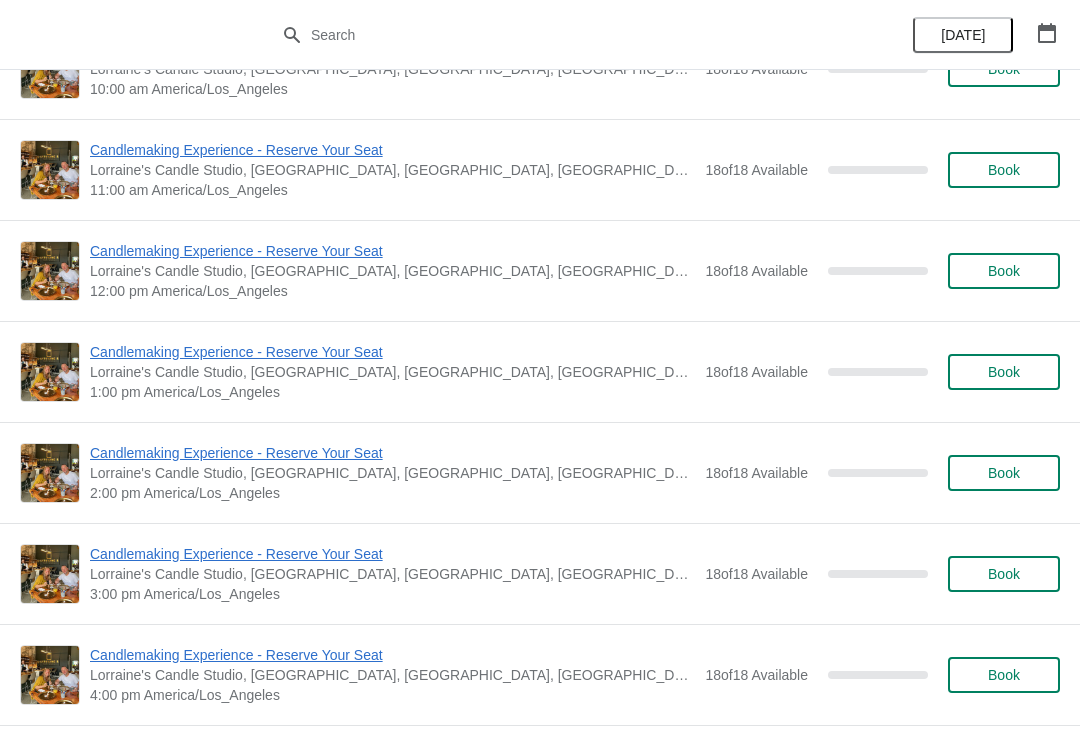 scroll, scrollTop: 185, scrollLeft: 0, axis: vertical 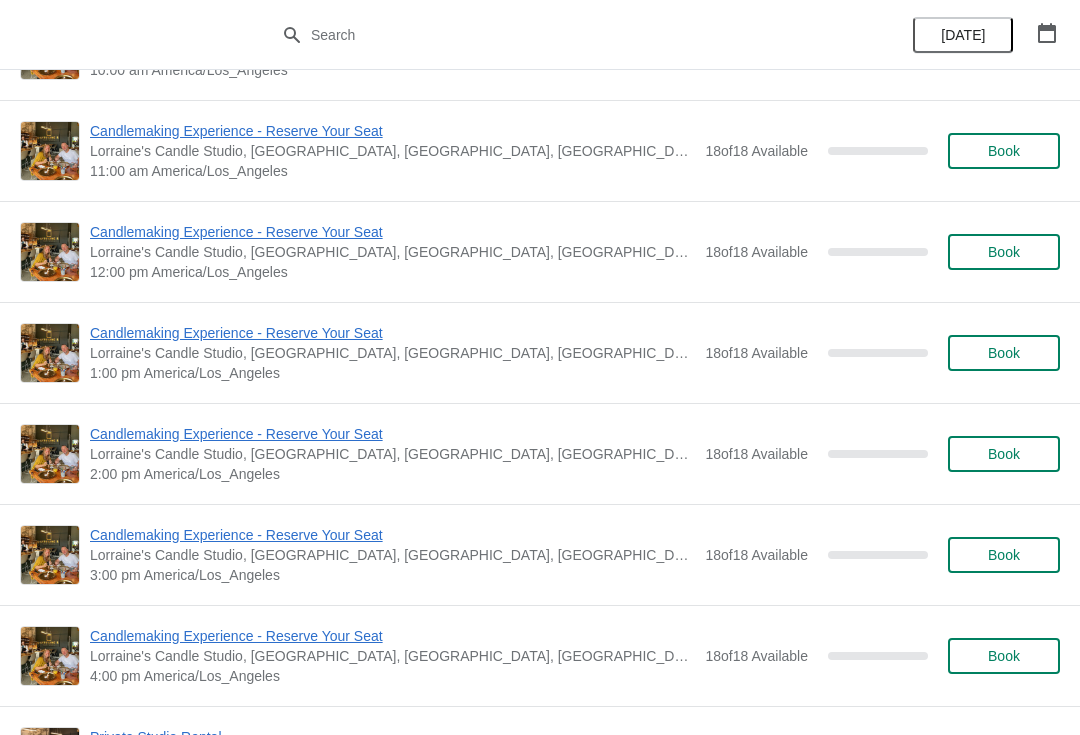 click on "Book" at bounding box center [1004, 454] 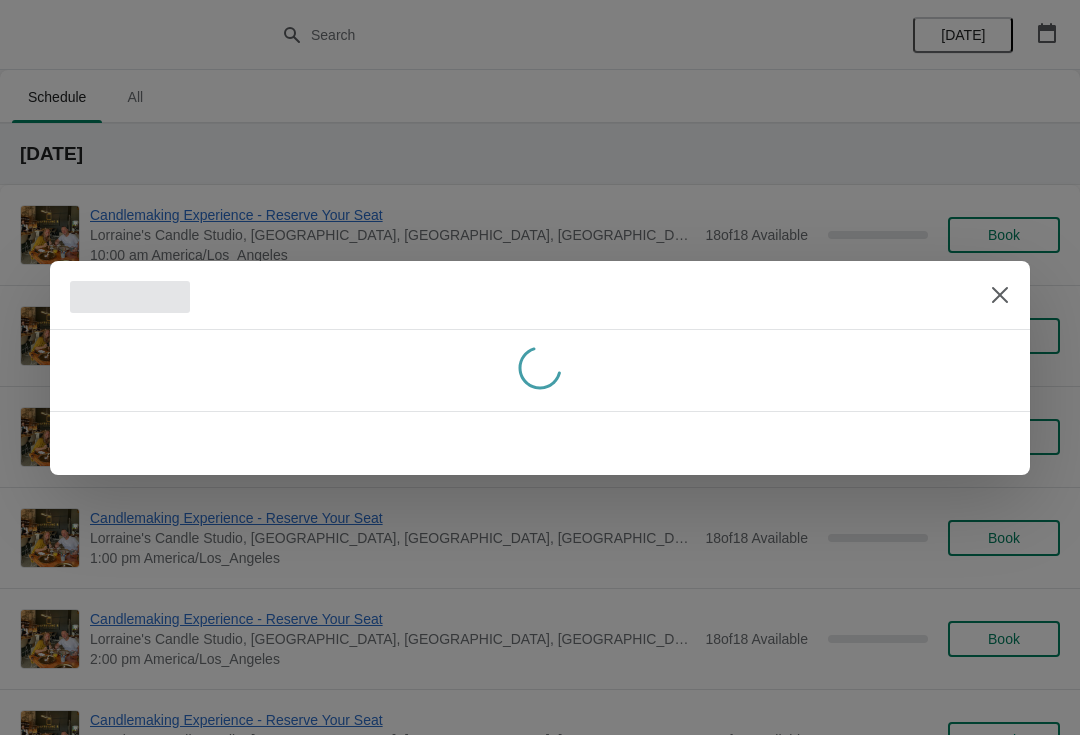 scroll, scrollTop: 0, scrollLeft: 0, axis: both 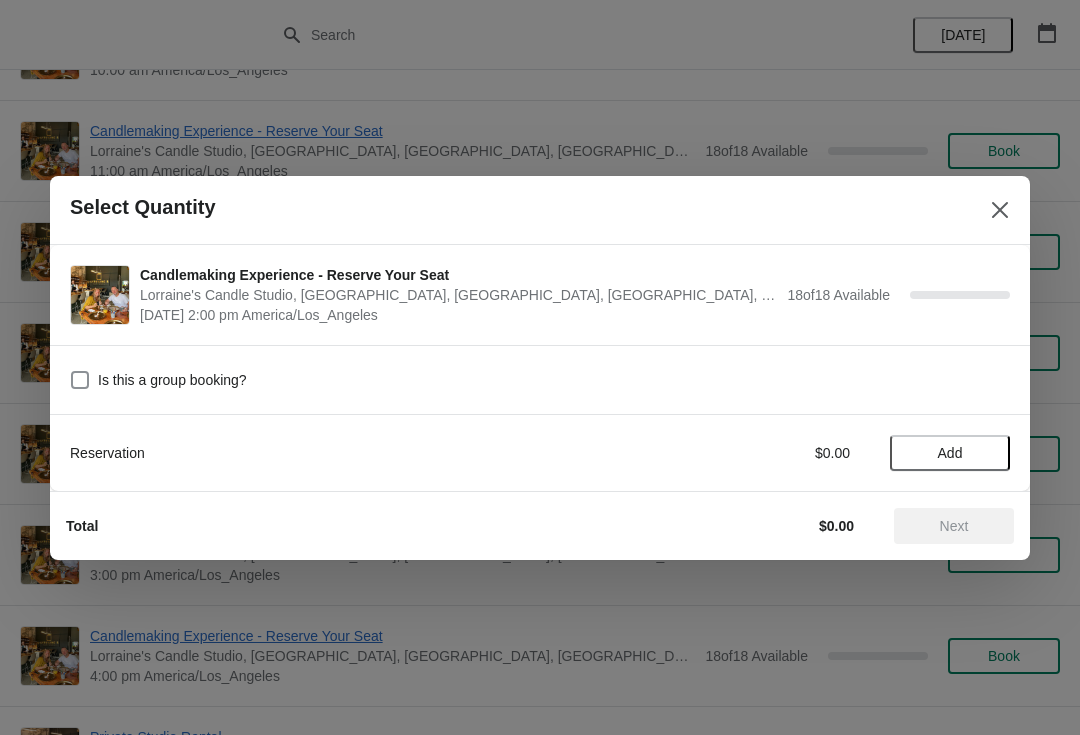 click on "Add" at bounding box center [950, 453] 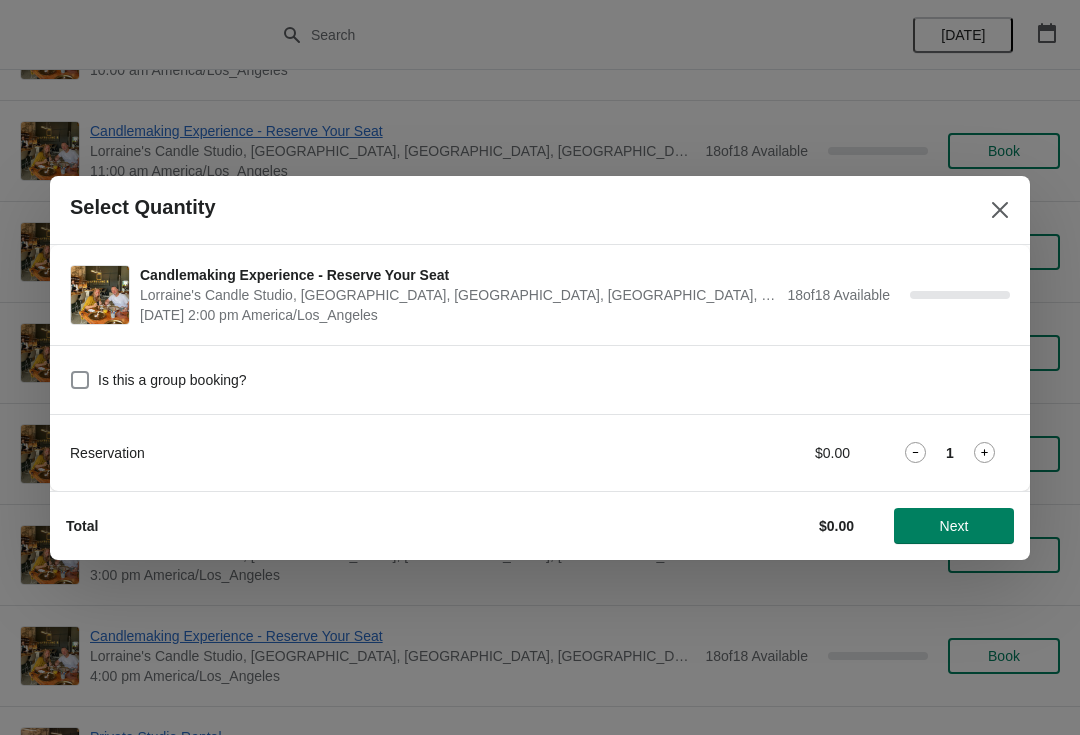 click on "1" at bounding box center (950, 452) 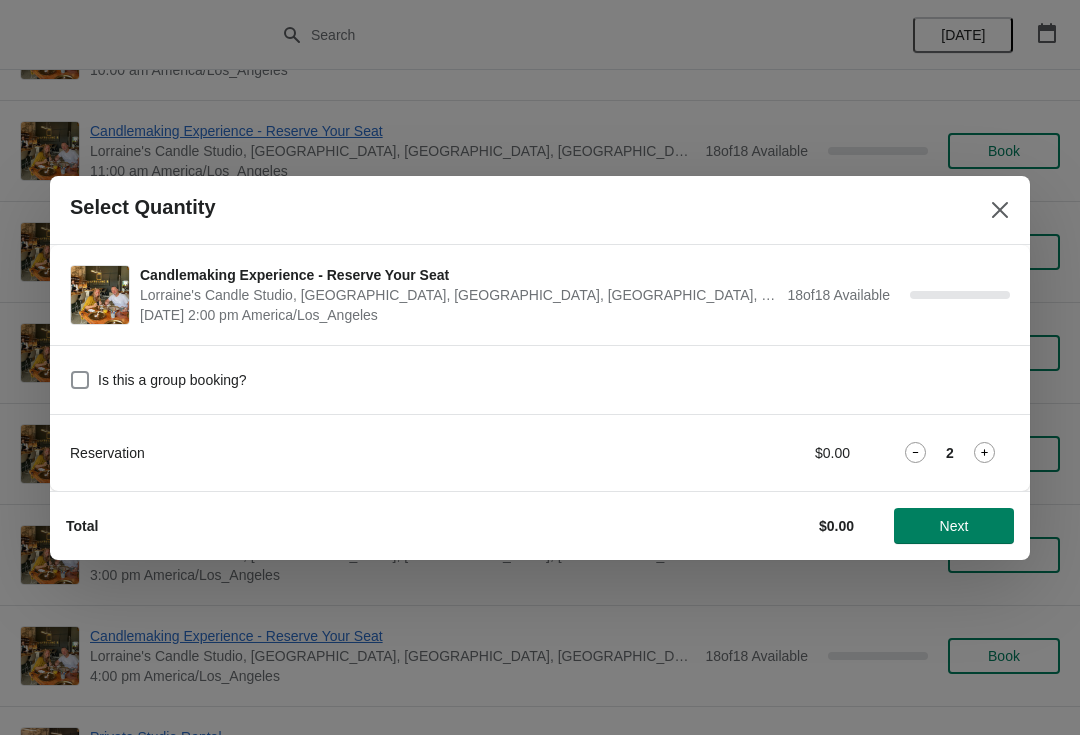 click 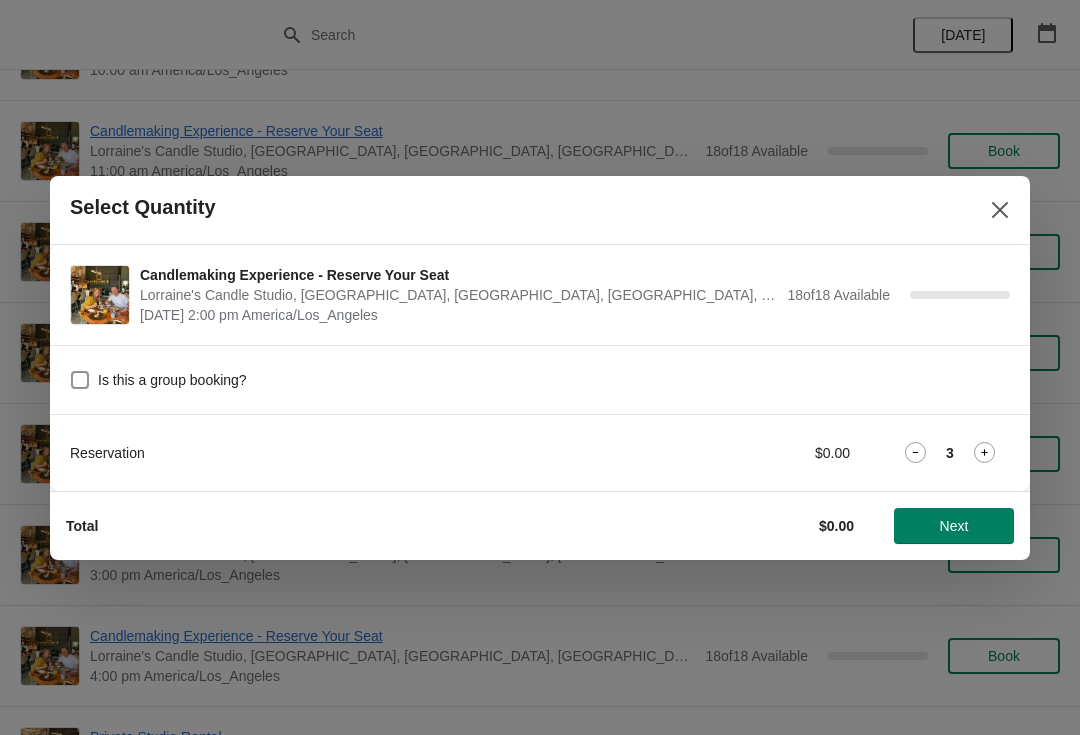 click 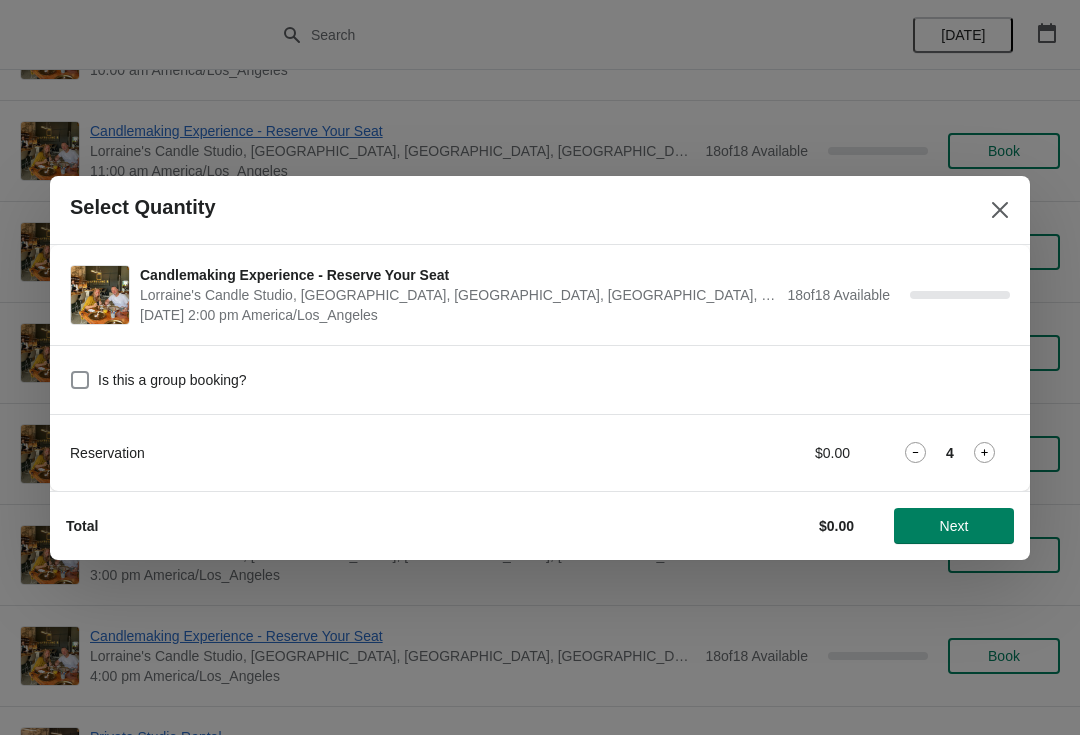 click 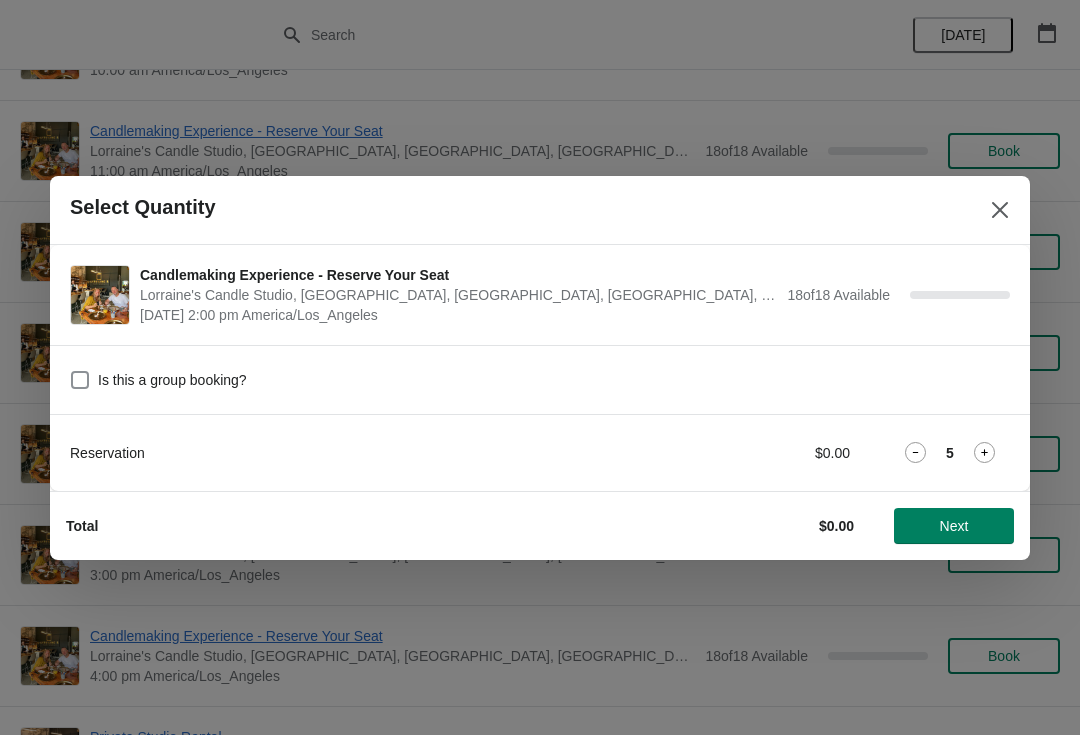 click on "5" at bounding box center (950, 452) 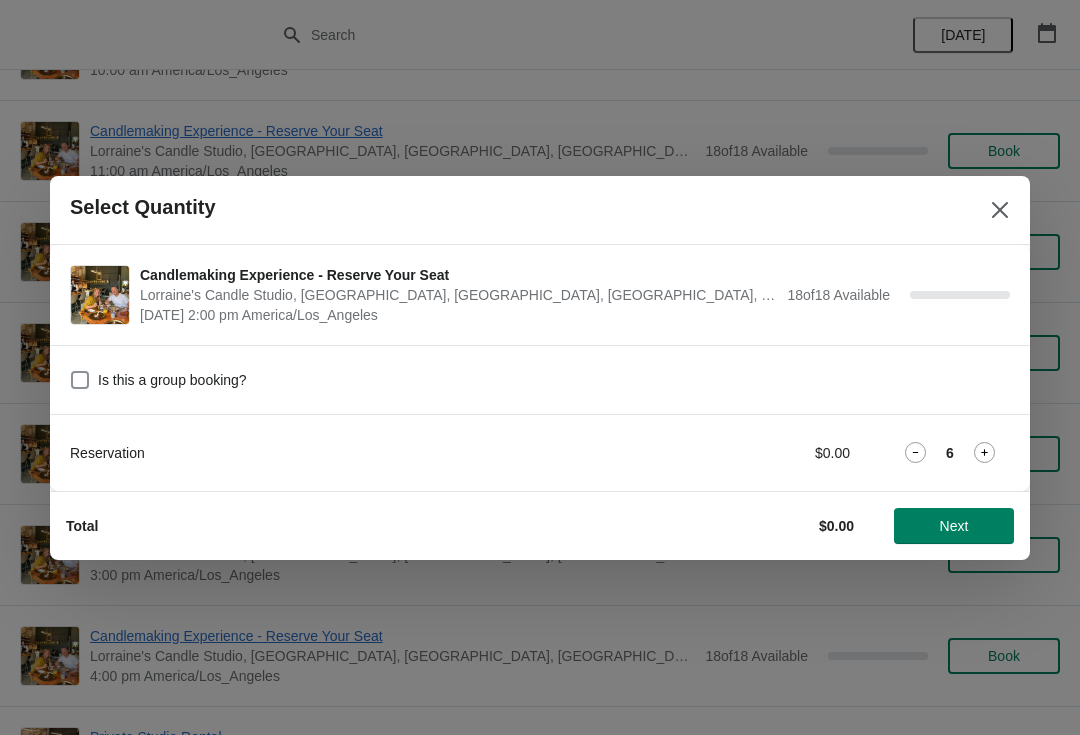 click 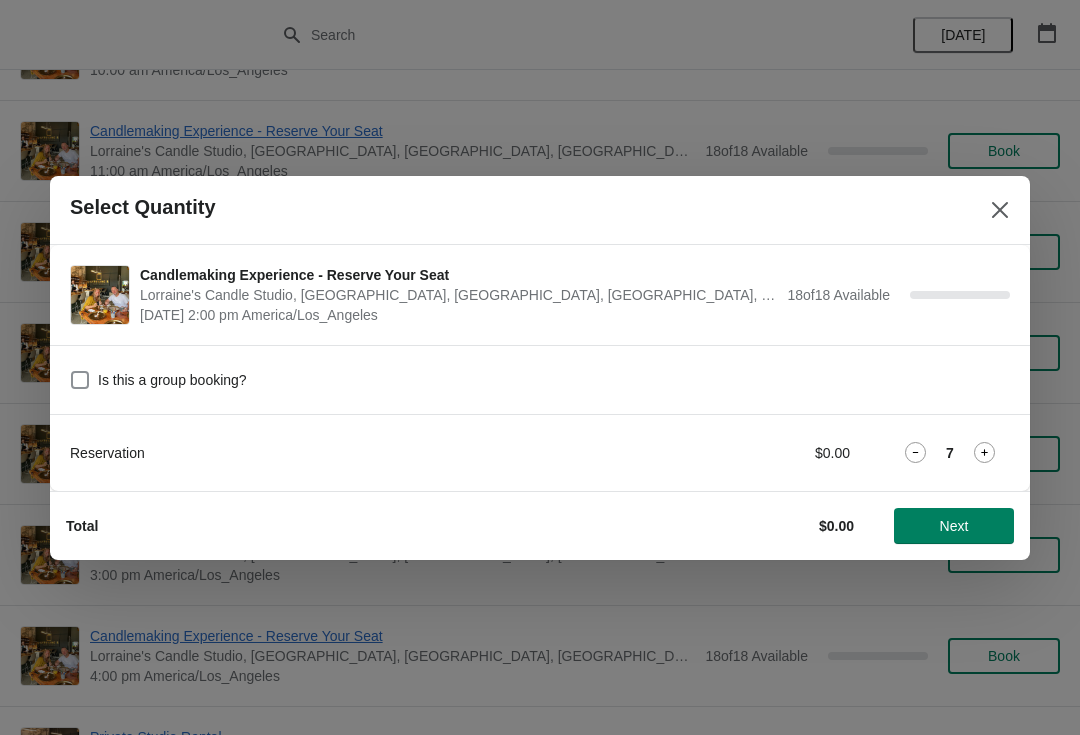 click on "Next" at bounding box center [954, 526] 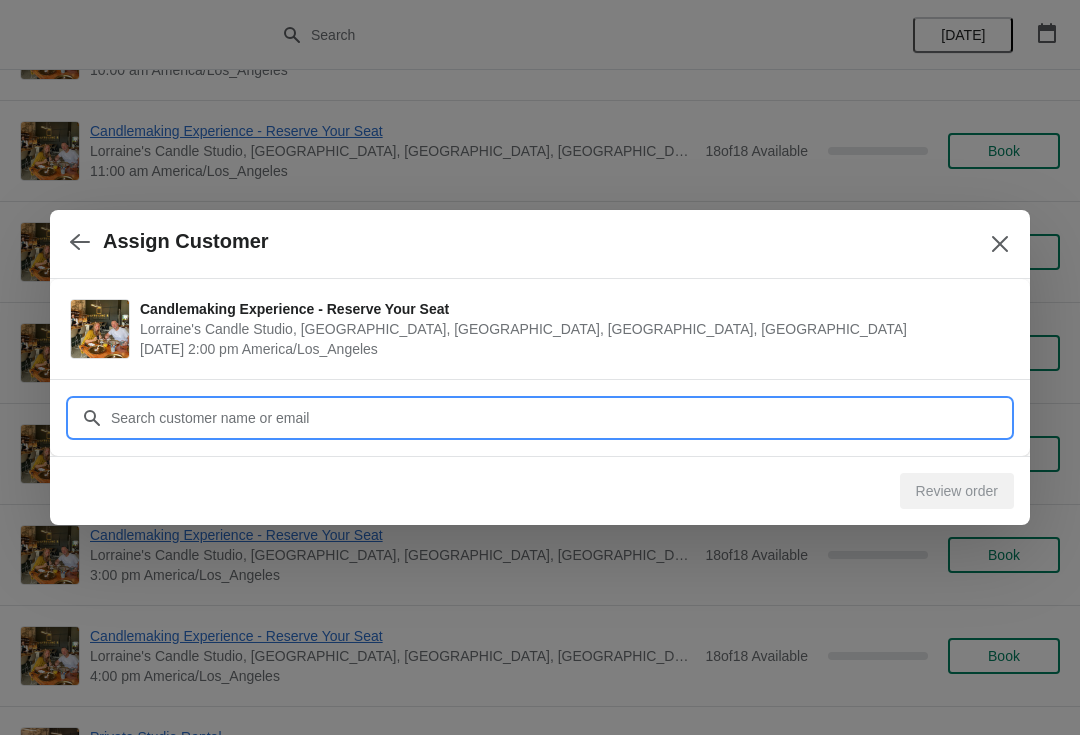 click on "Customer" at bounding box center [560, 418] 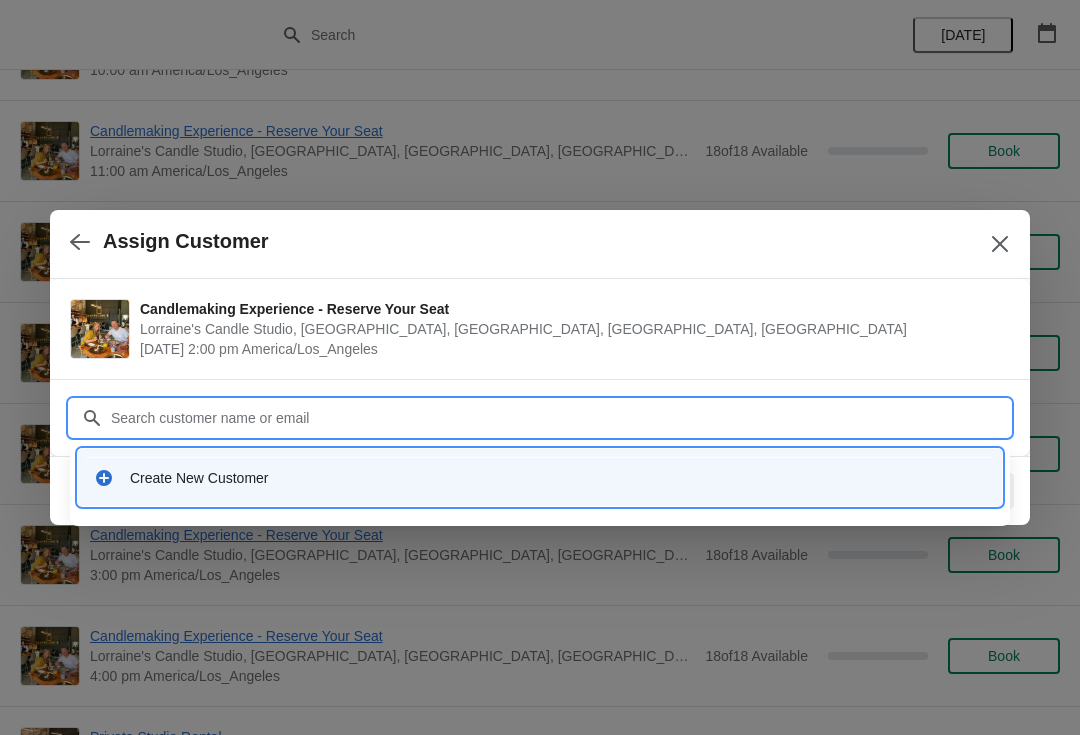 click on "Create New Customer" at bounding box center (558, 478) 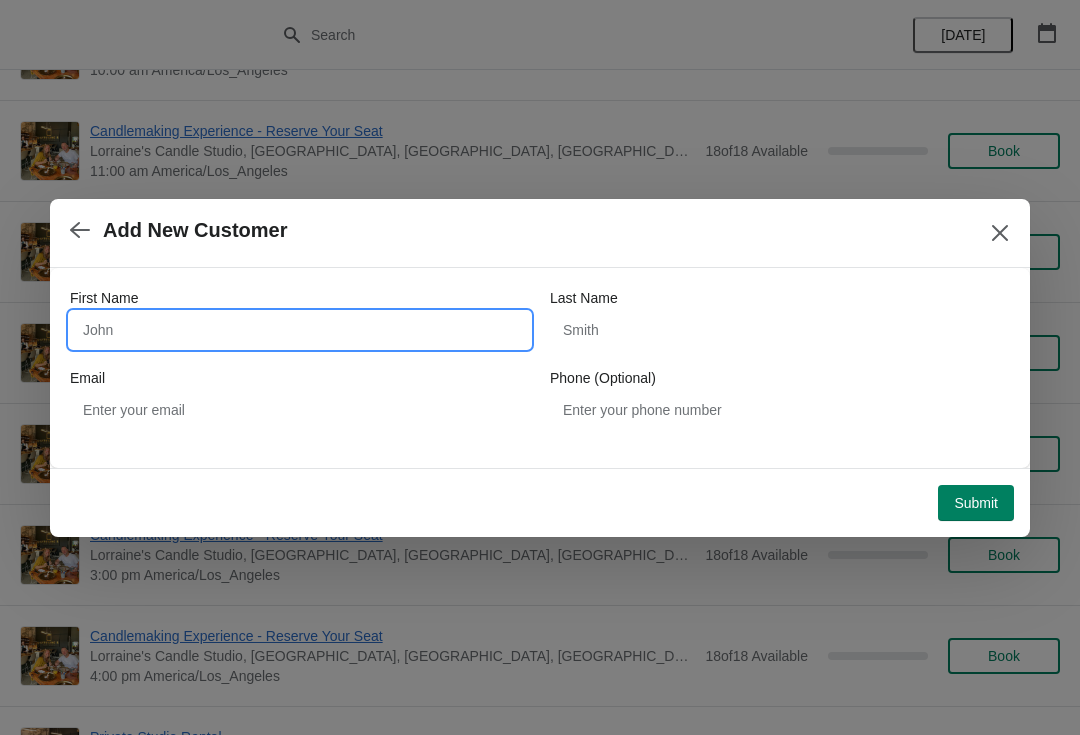 click on "First Name" at bounding box center [300, 330] 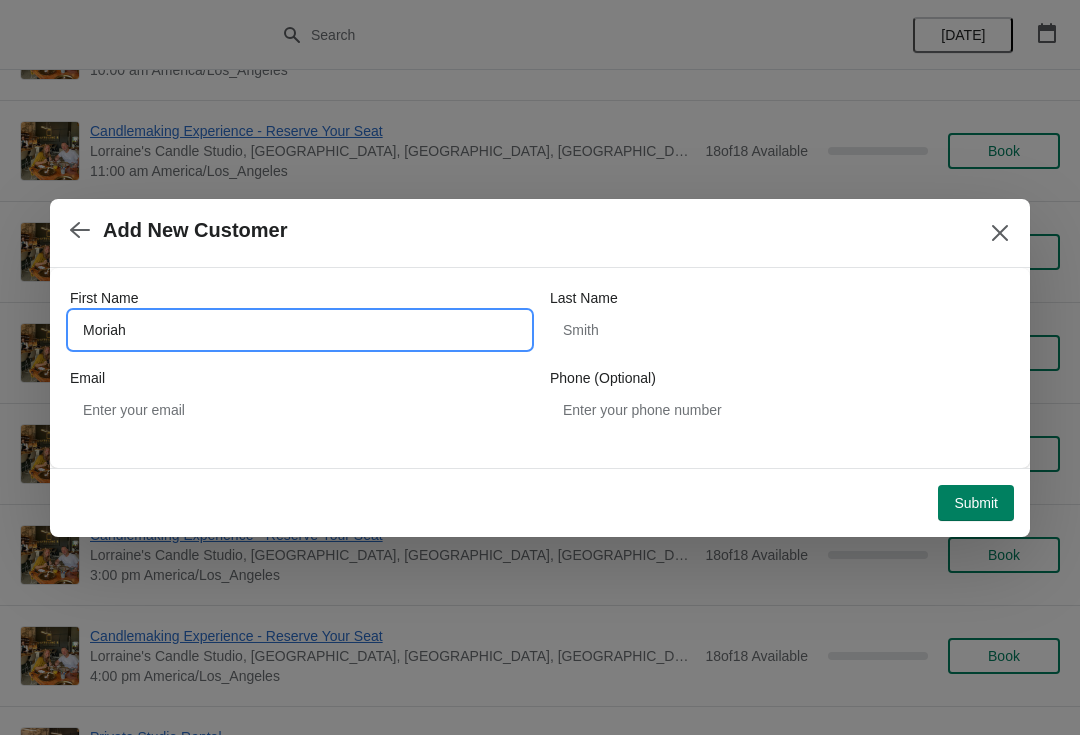 type on "Moriah" 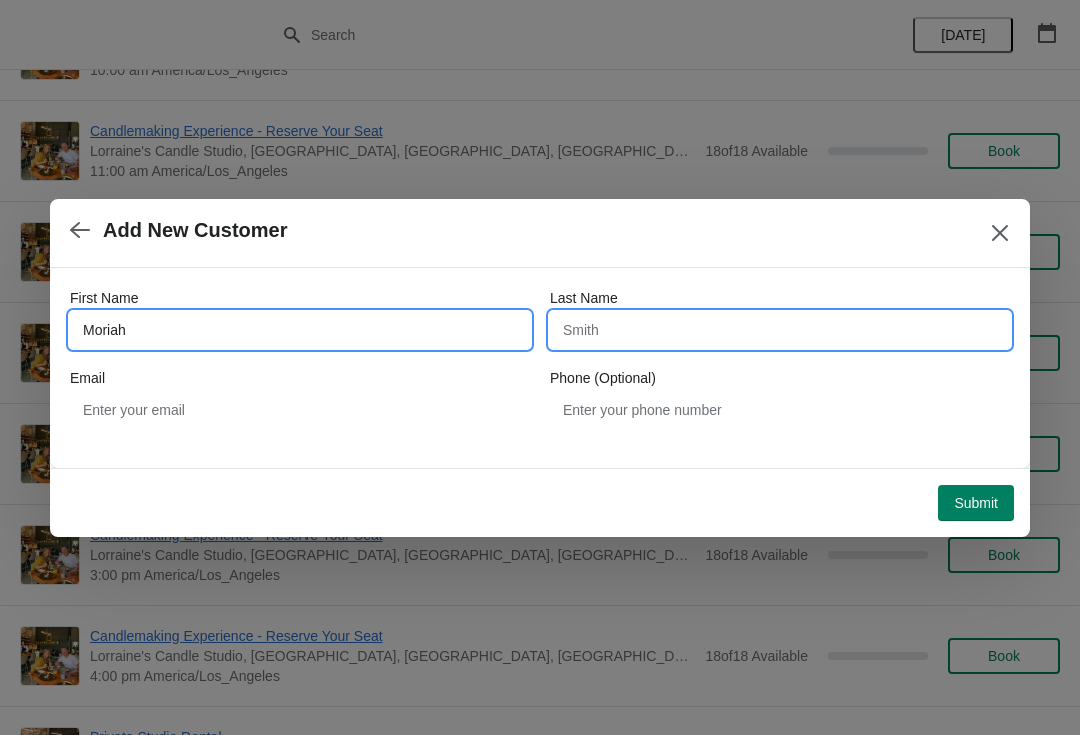 click on "Last Name" at bounding box center (780, 330) 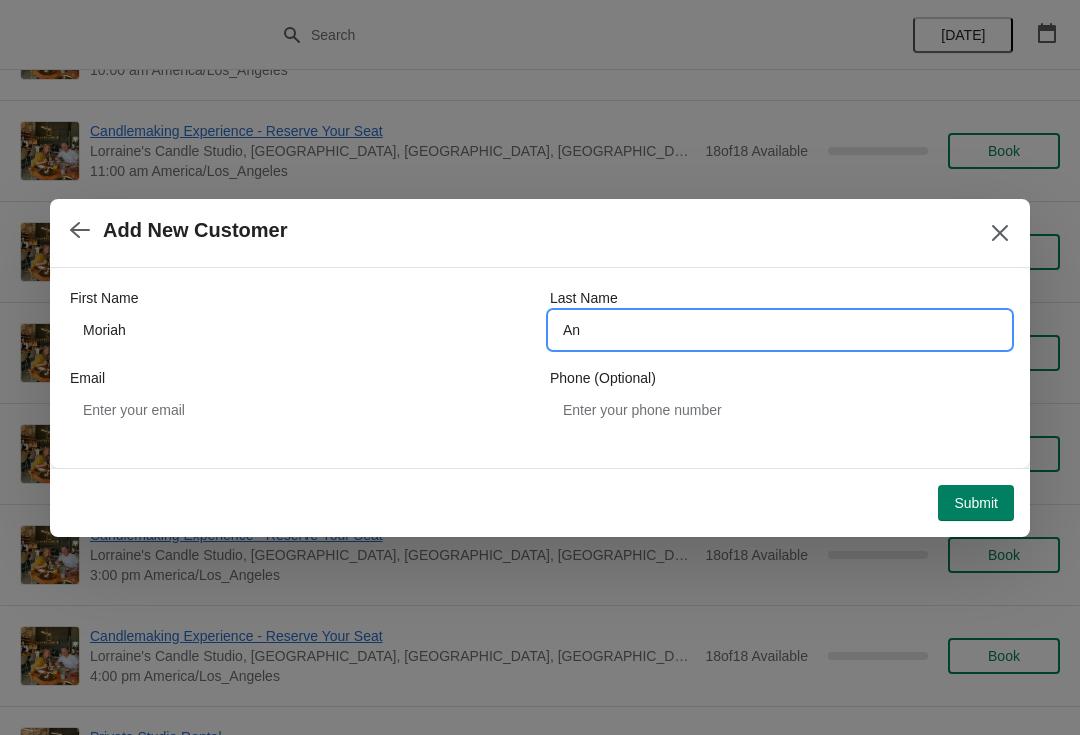 type on "A" 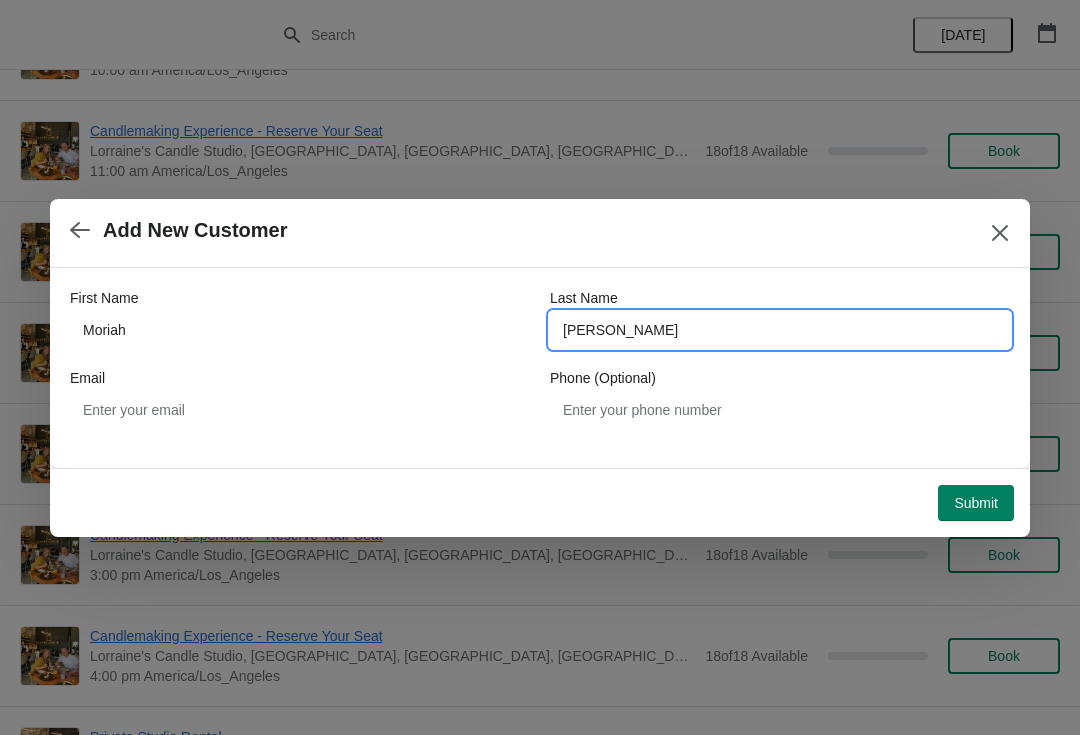type on "[PERSON_NAME]" 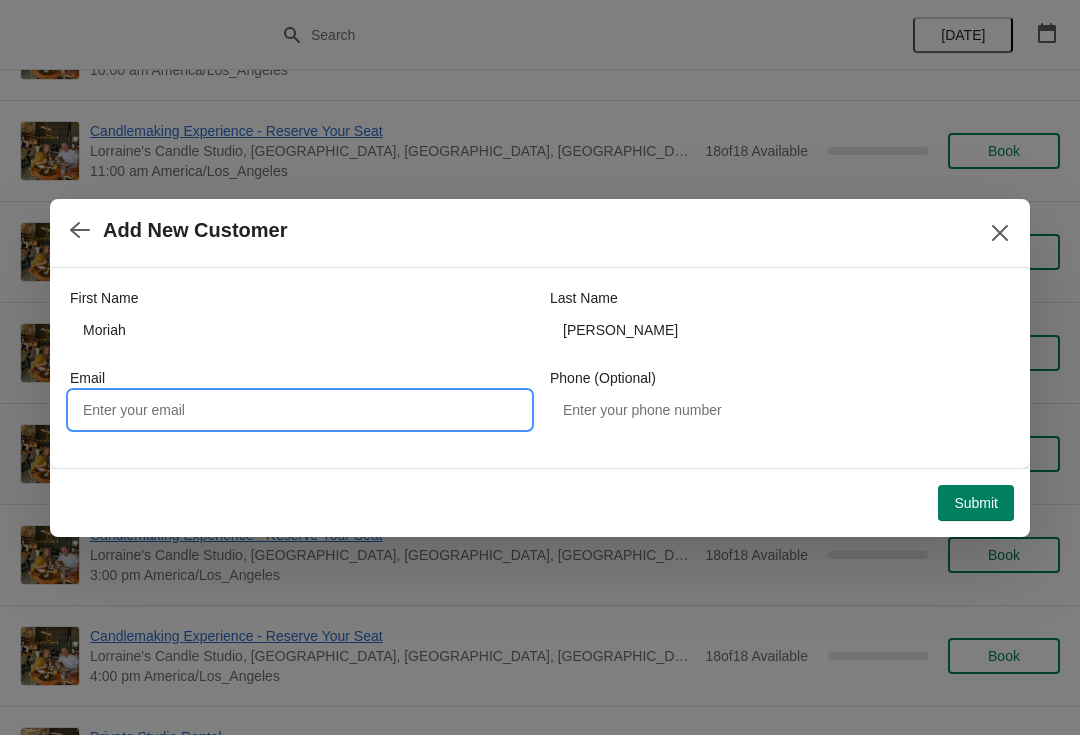 click on "Email" at bounding box center (300, 410) 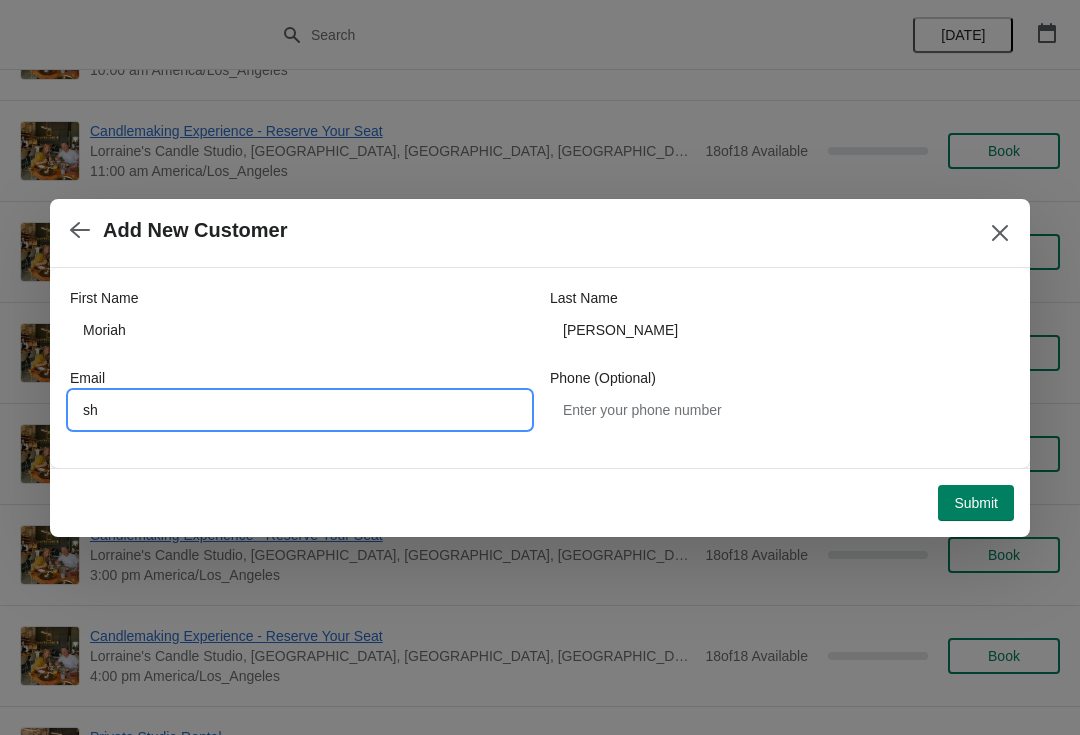 type on "s" 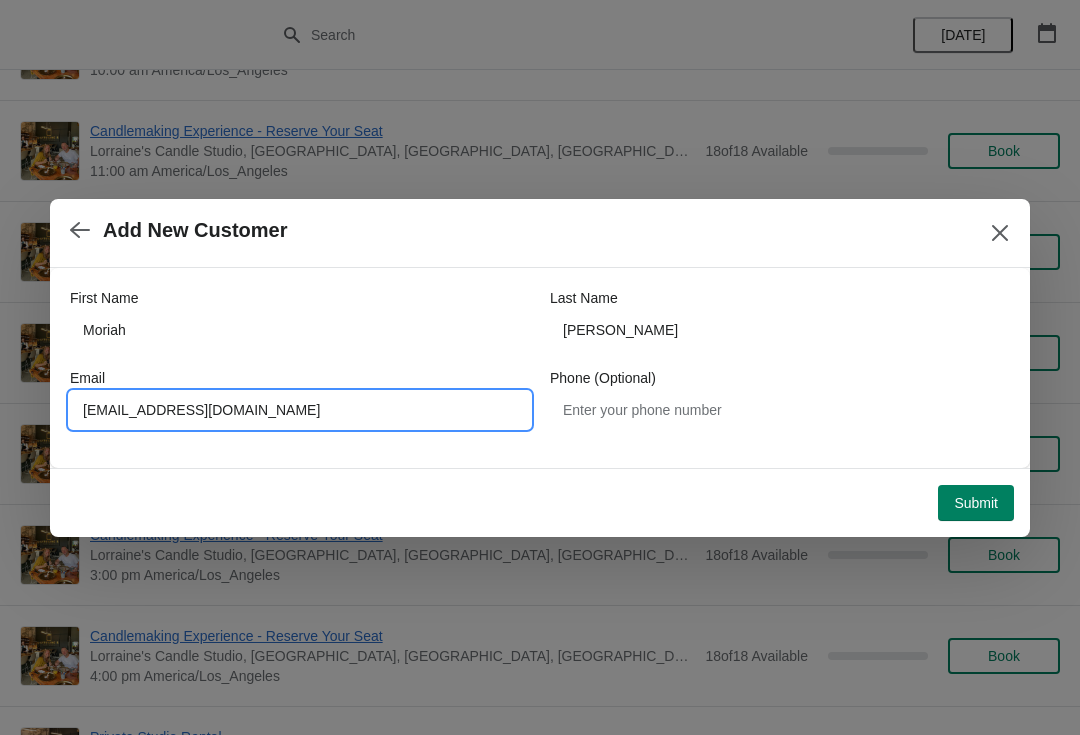 type on "[EMAIL_ADDRESS][DOMAIN_NAME]" 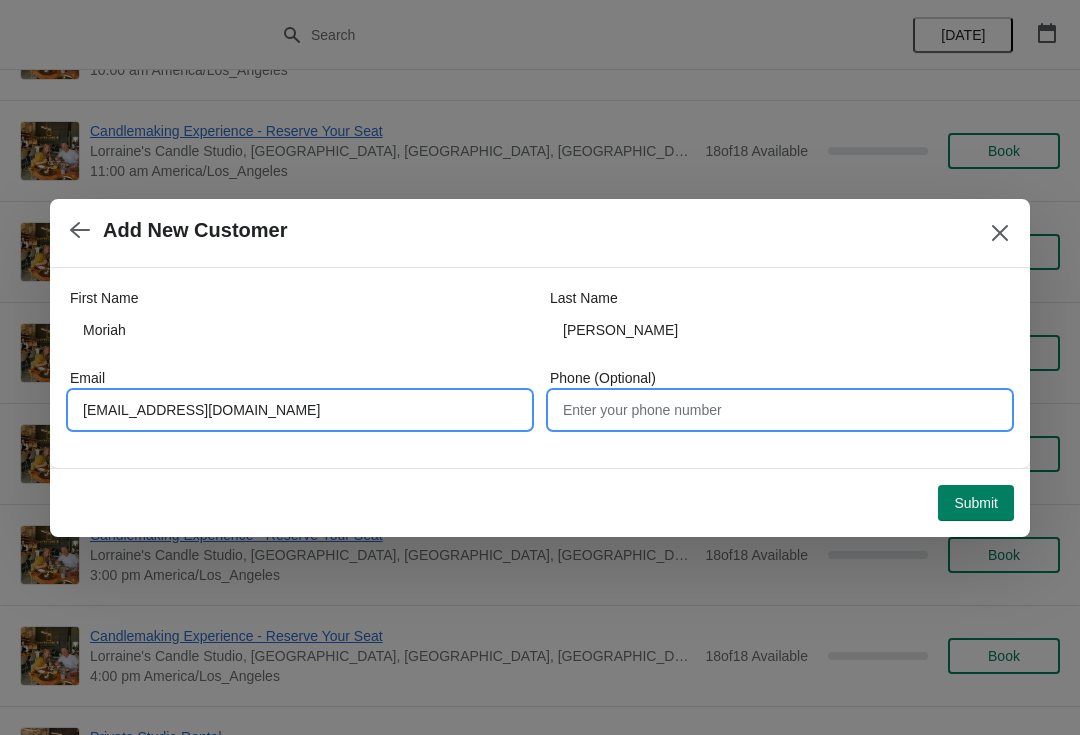 click on "Phone (Optional)" at bounding box center [780, 410] 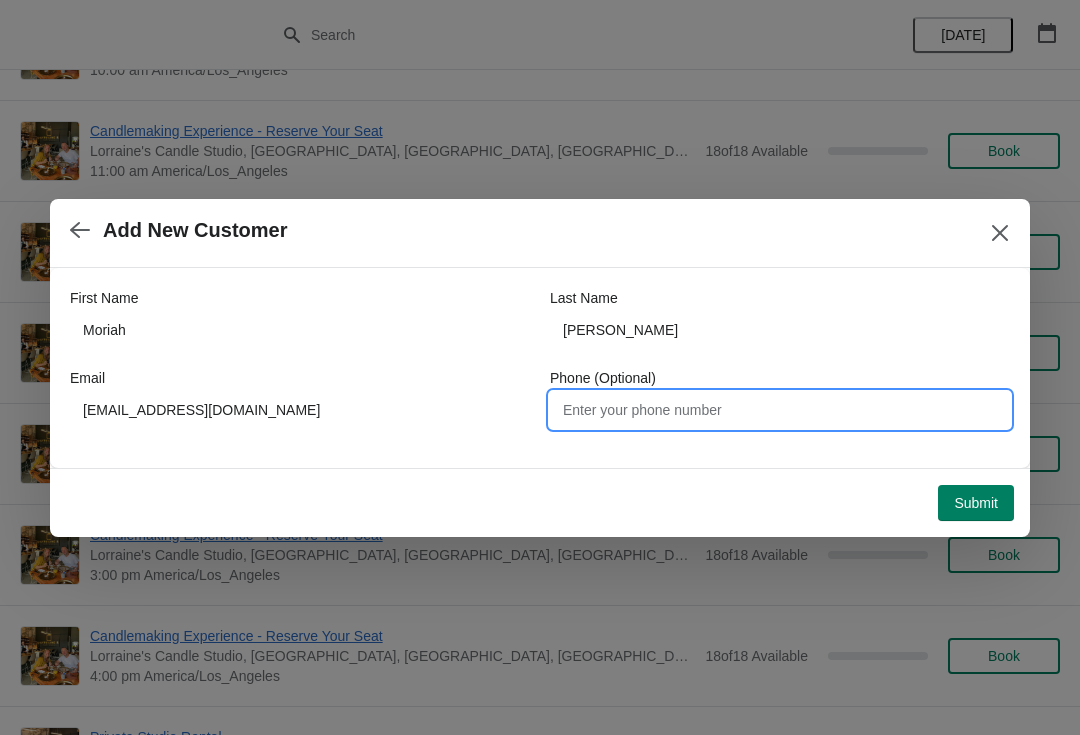 type on "3" 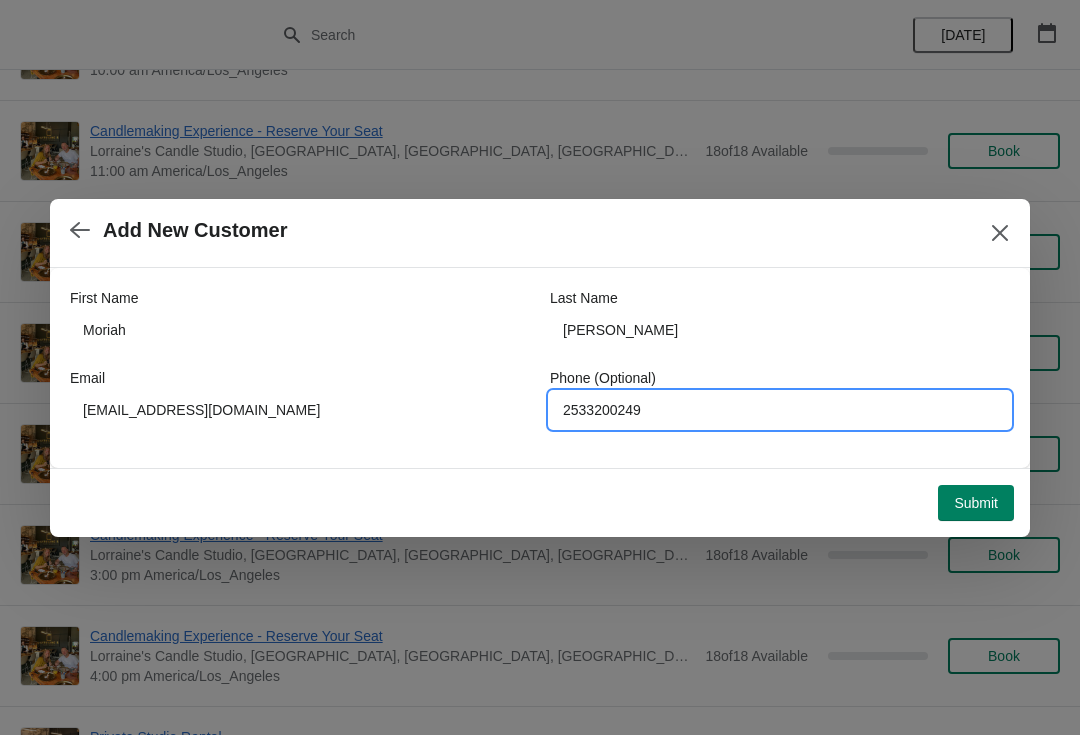 type on "2533200249" 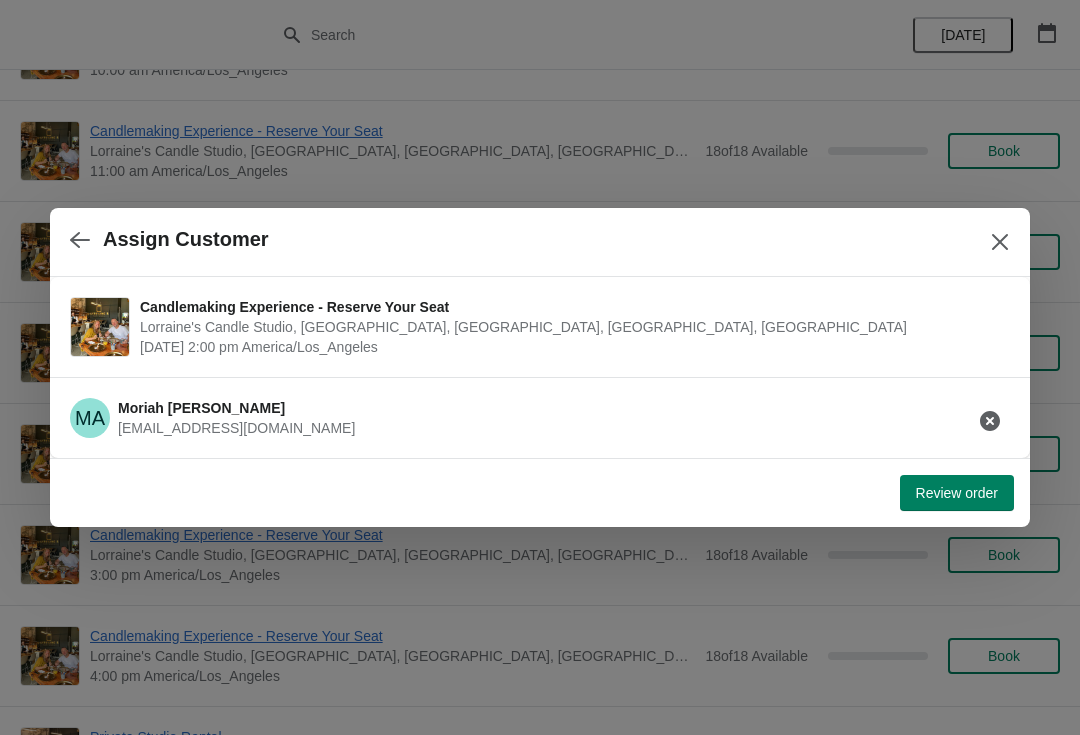 click on "Review order" at bounding box center (957, 493) 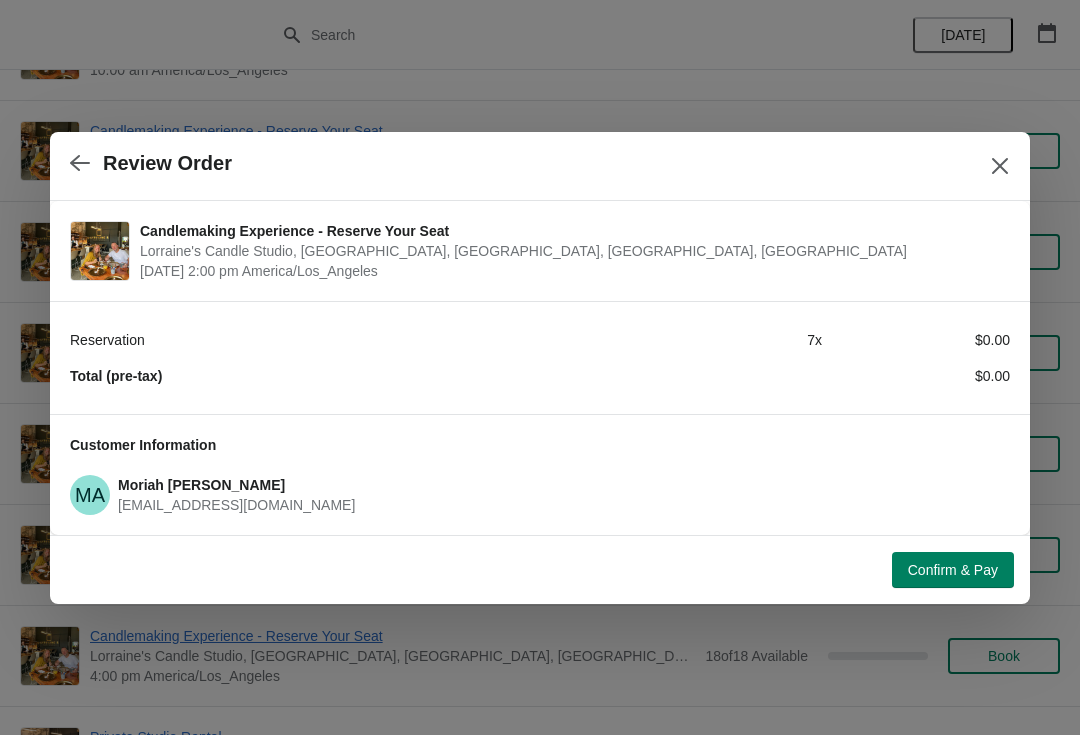 click on "Confirm & Pay" at bounding box center (953, 570) 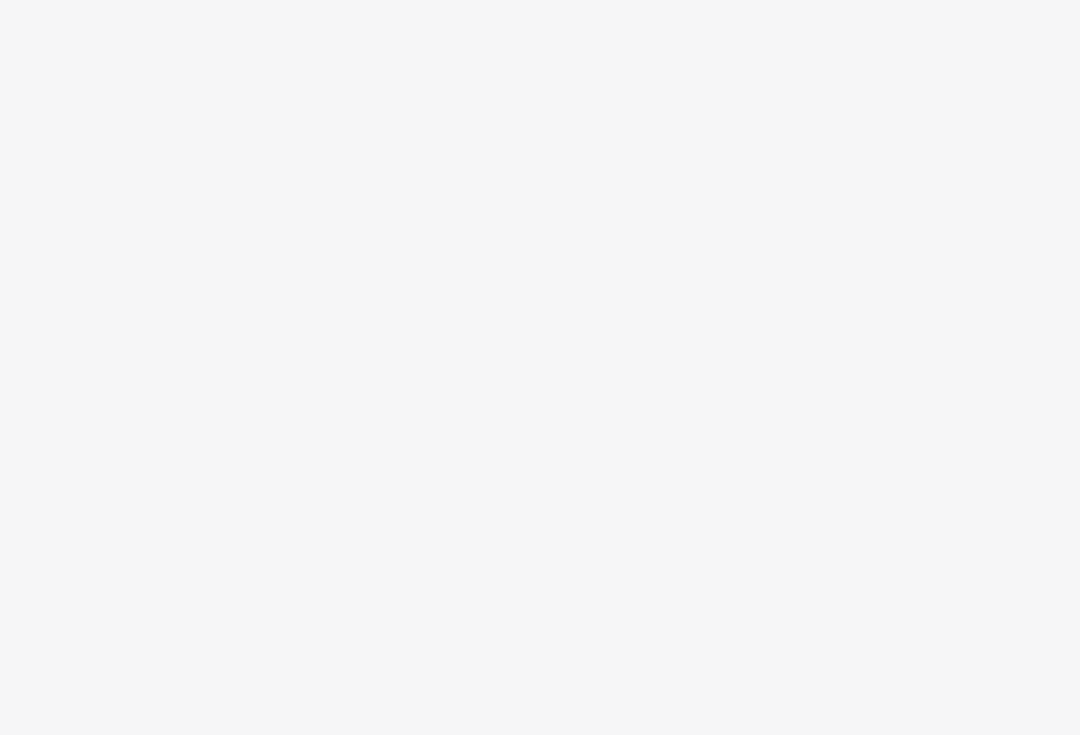scroll, scrollTop: 0, scrollLeft: 0, axis: both 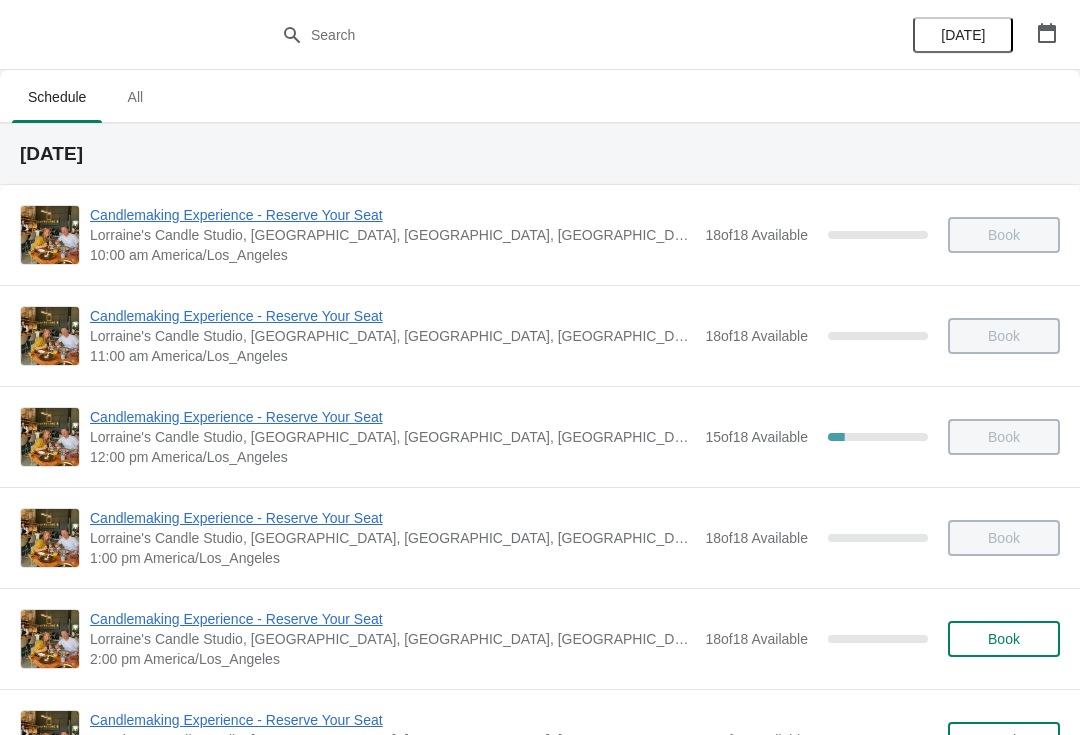 click 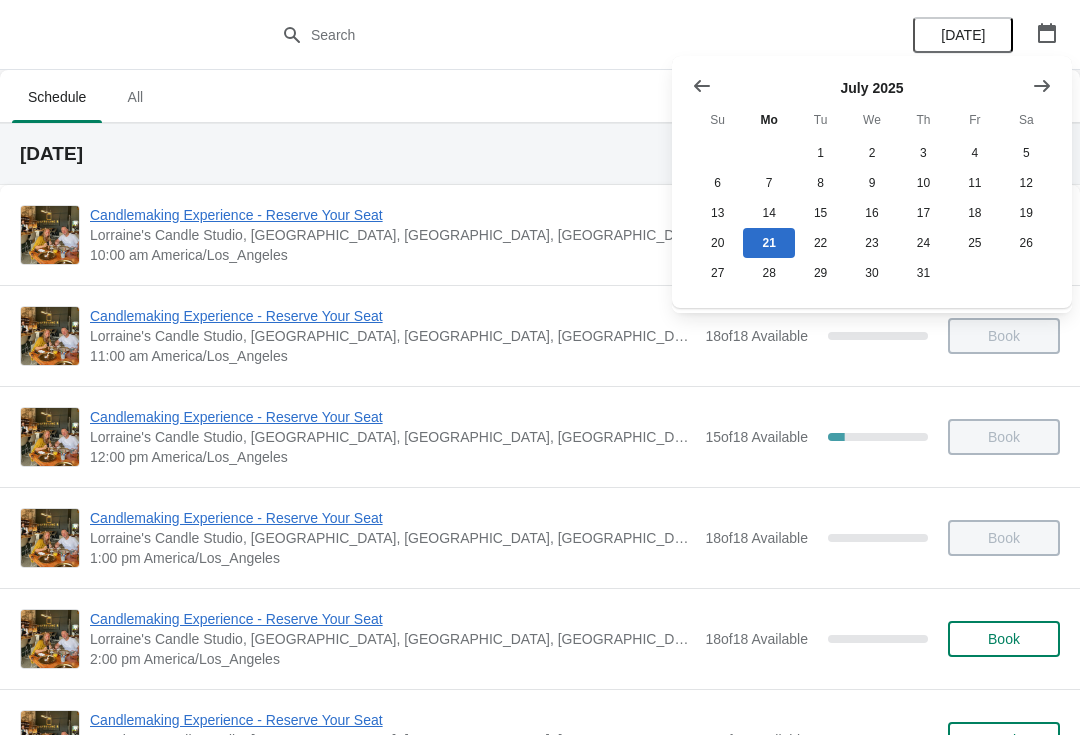 click at bounding box center (1042, 86) 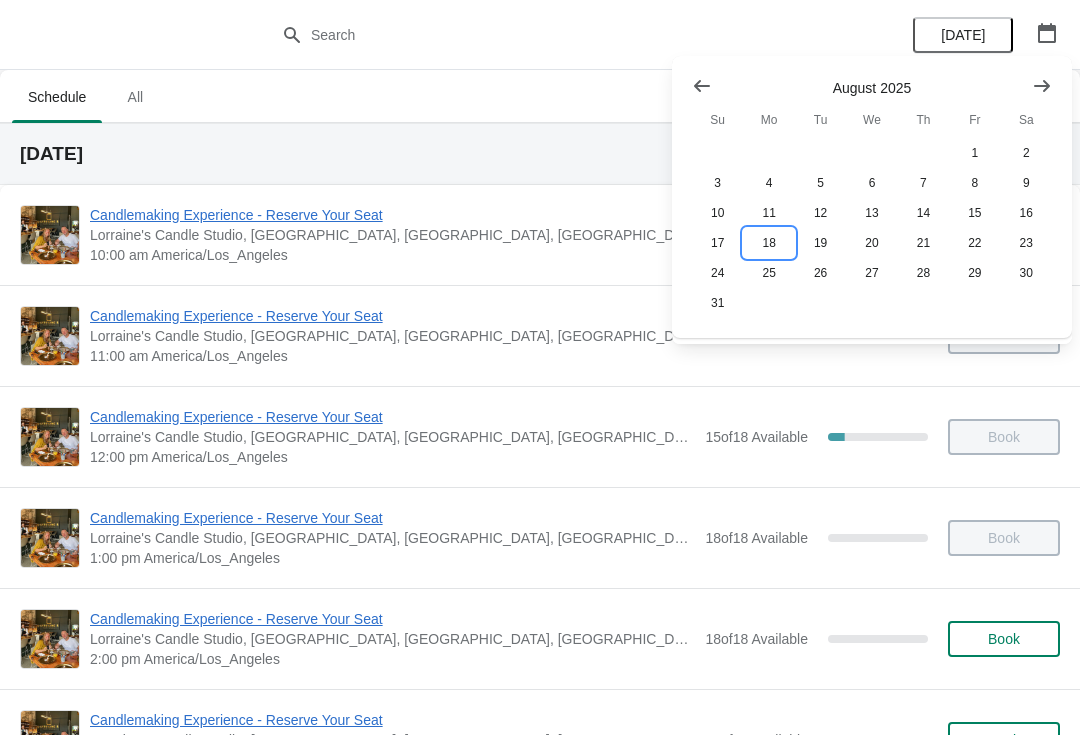 click on "18" at bounding box center (768, 243) 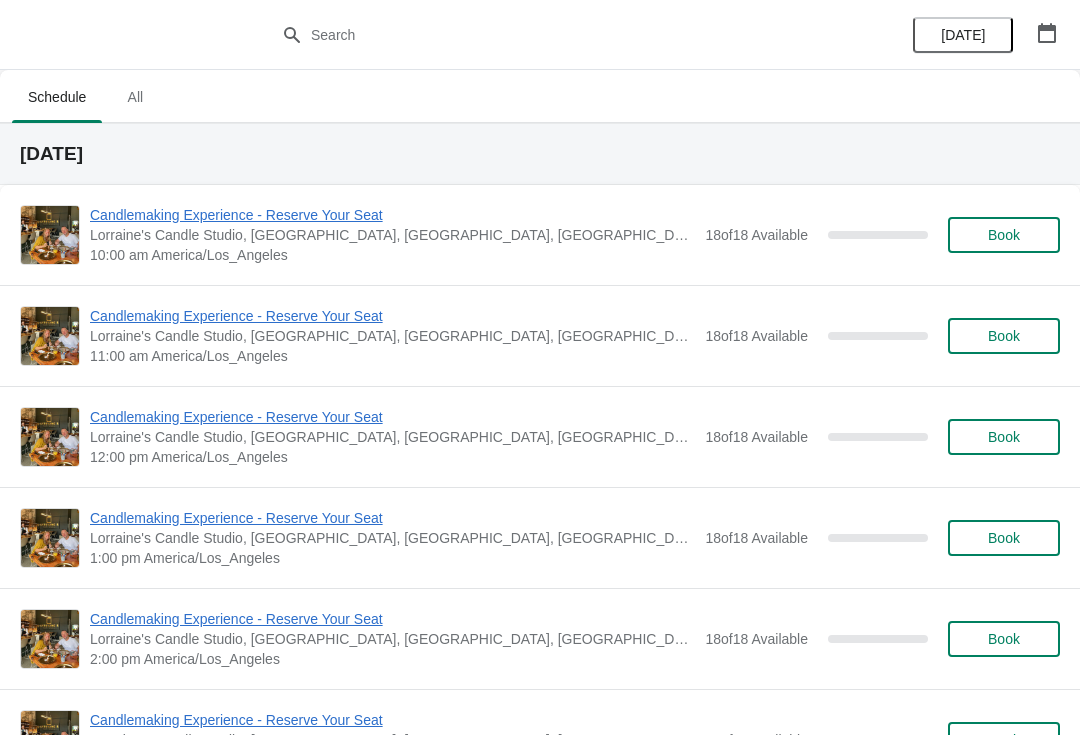 click 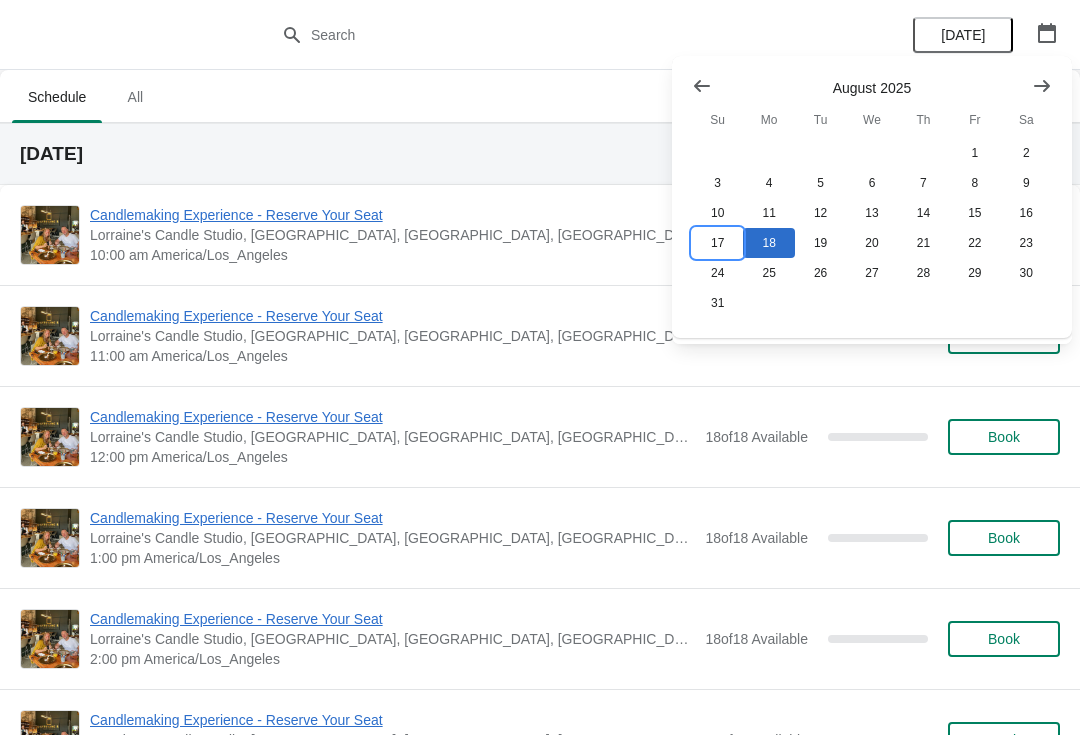 click on "17" at bounding box center (717, 243) 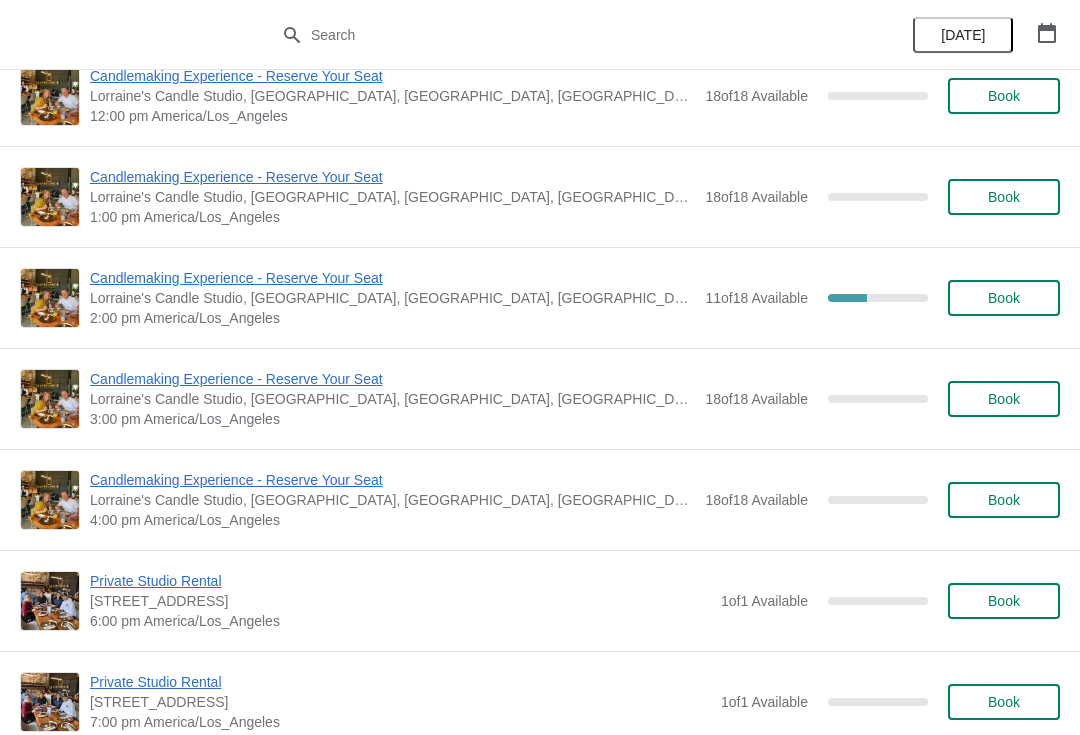 scroll, scrollTop: 332, scrollLeft: 0, axis: vertical 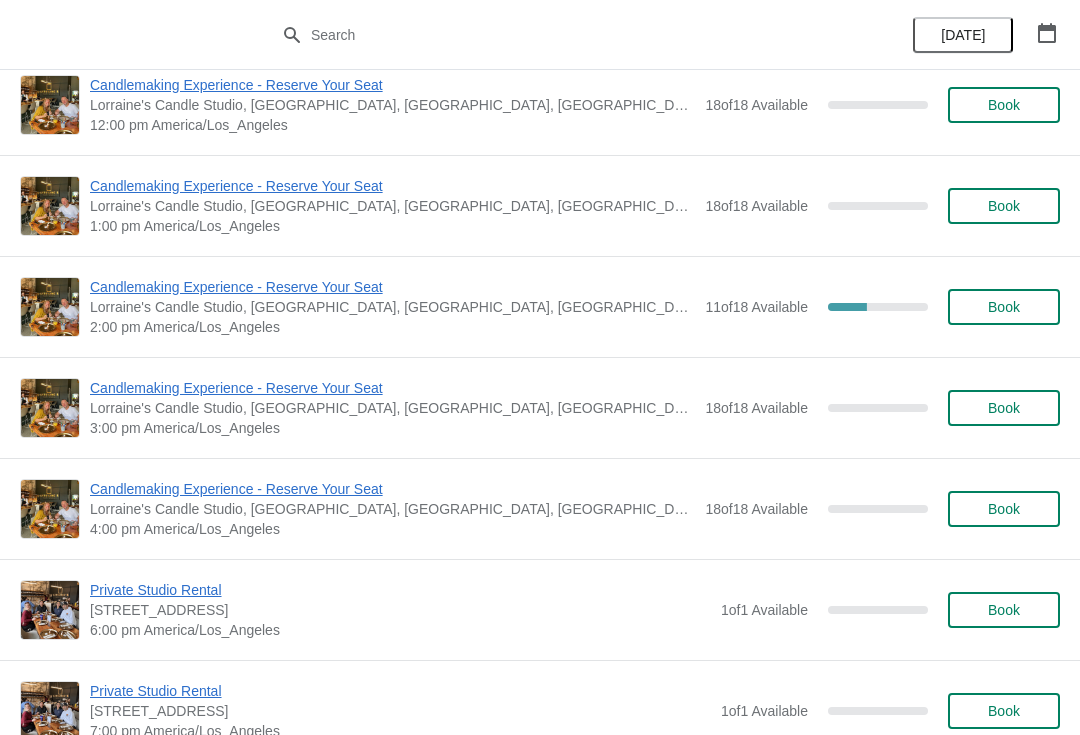 click on "Candlemaking Experience - Reserve Your Seat" at bounding box center (392, 287) 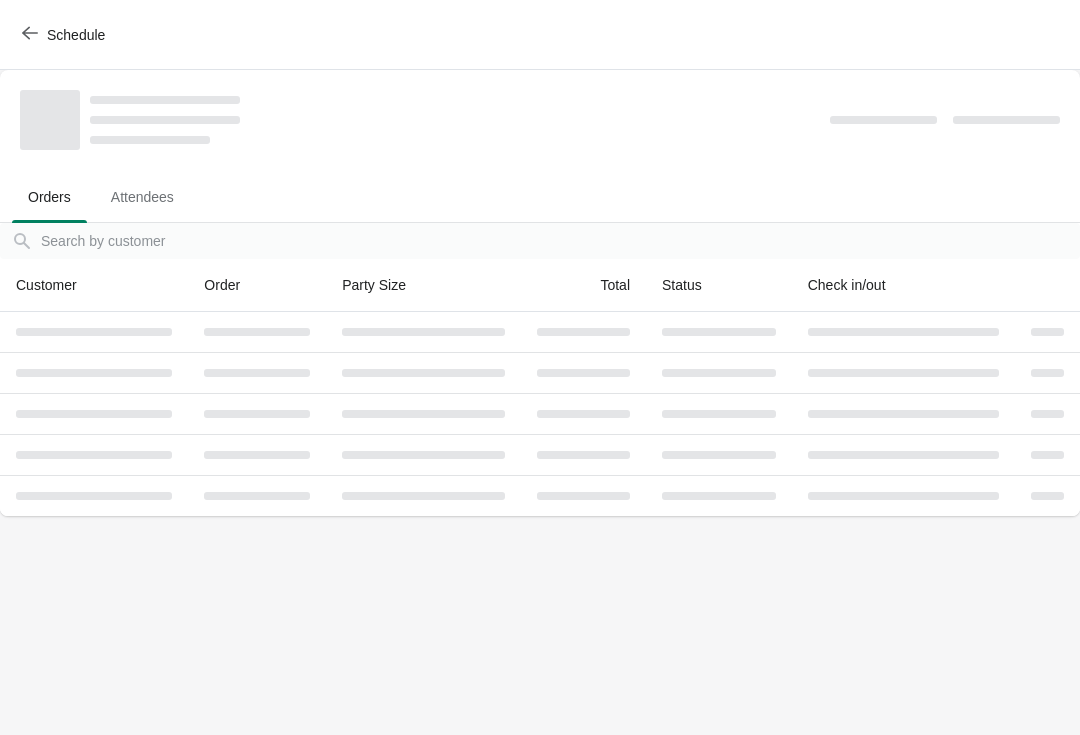 scroll, scrollTop: 0, scrollLeft: 0, axis: both 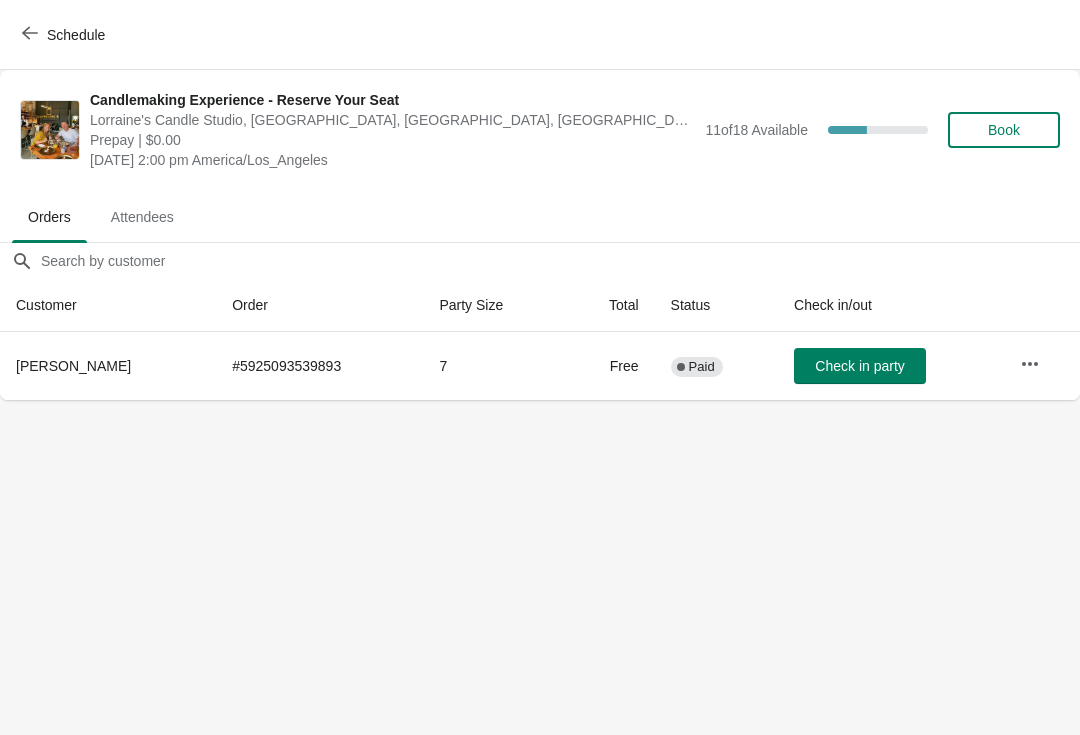 click 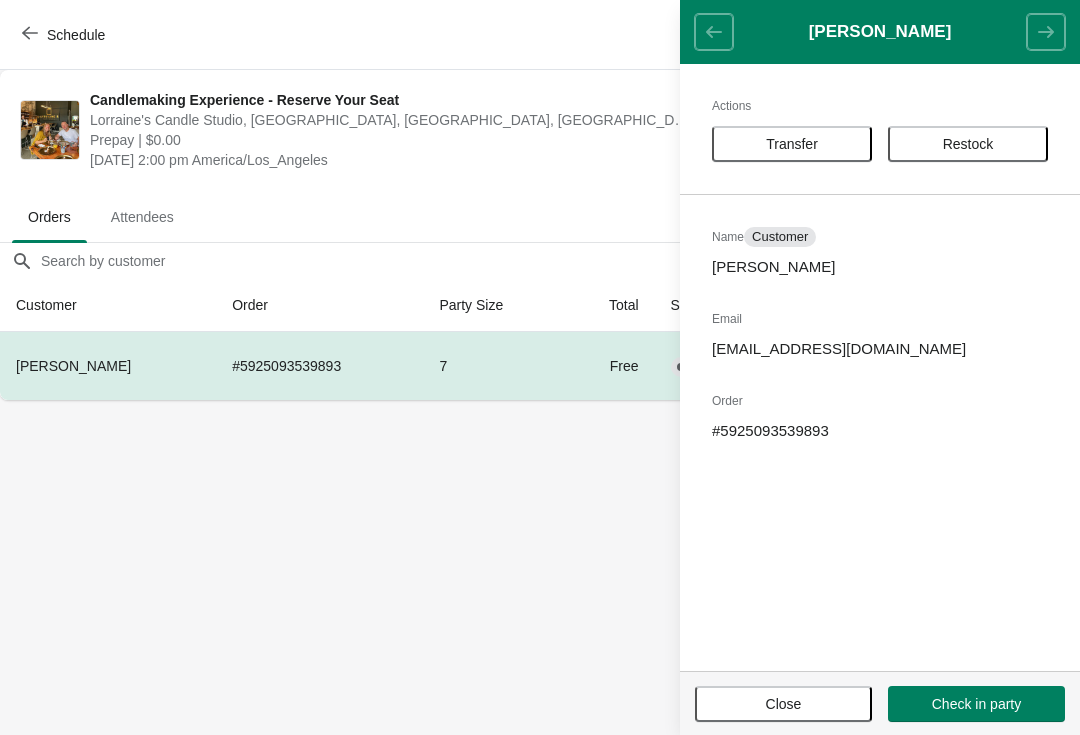 click on "Transfer" at bounding box center [792, 144] 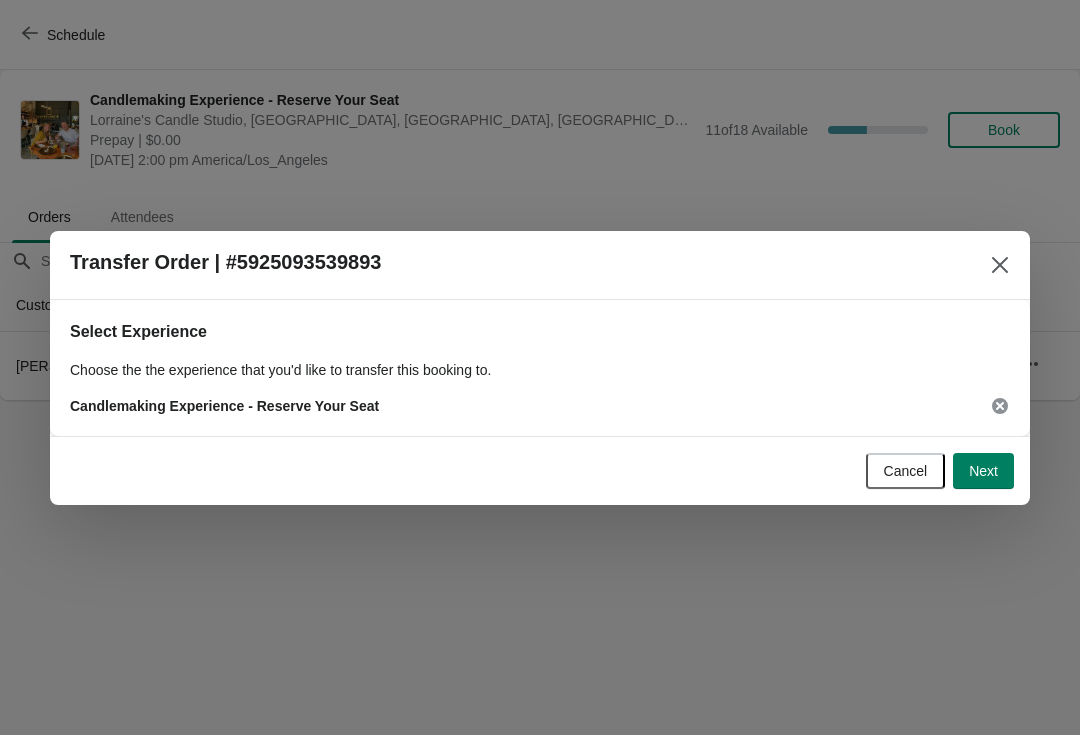 click on "Next" at bounding box center (983, 471) 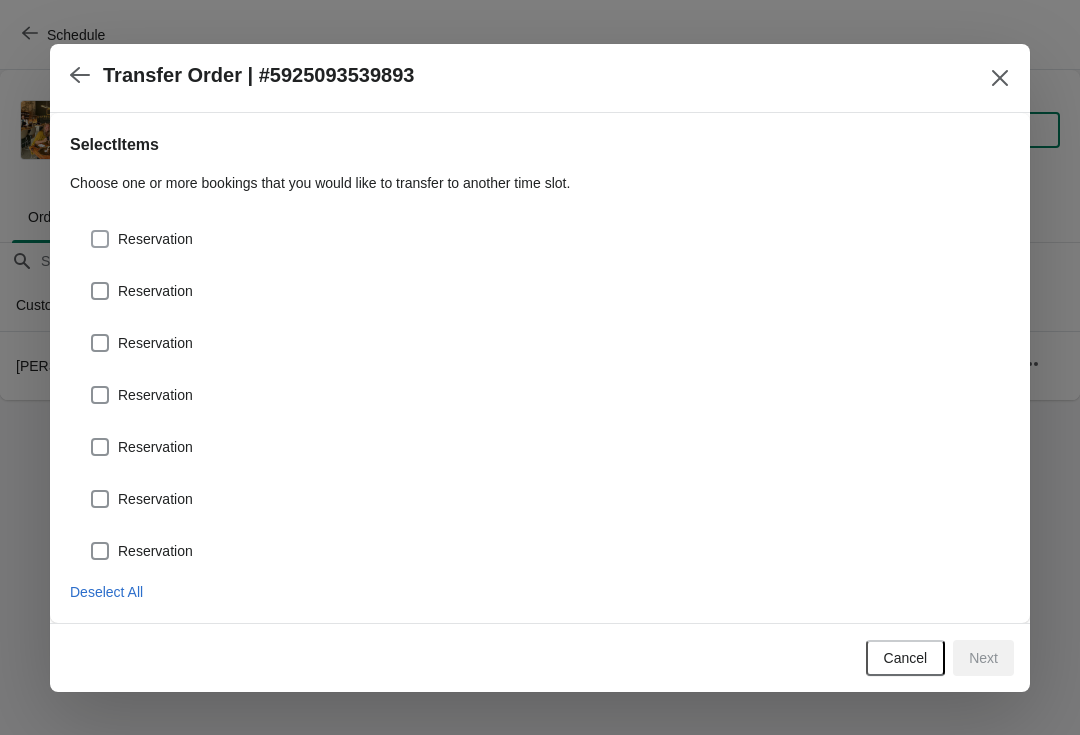 click on "Reservation" at bounding box center [141, 239] 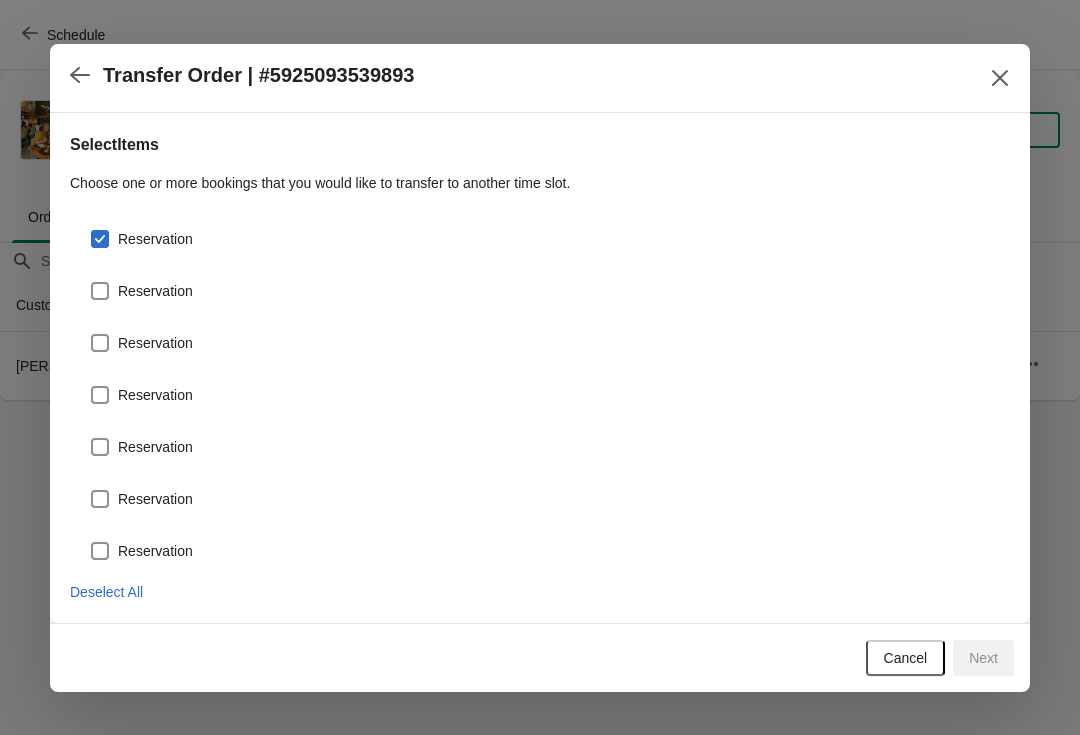checkbox on "true" 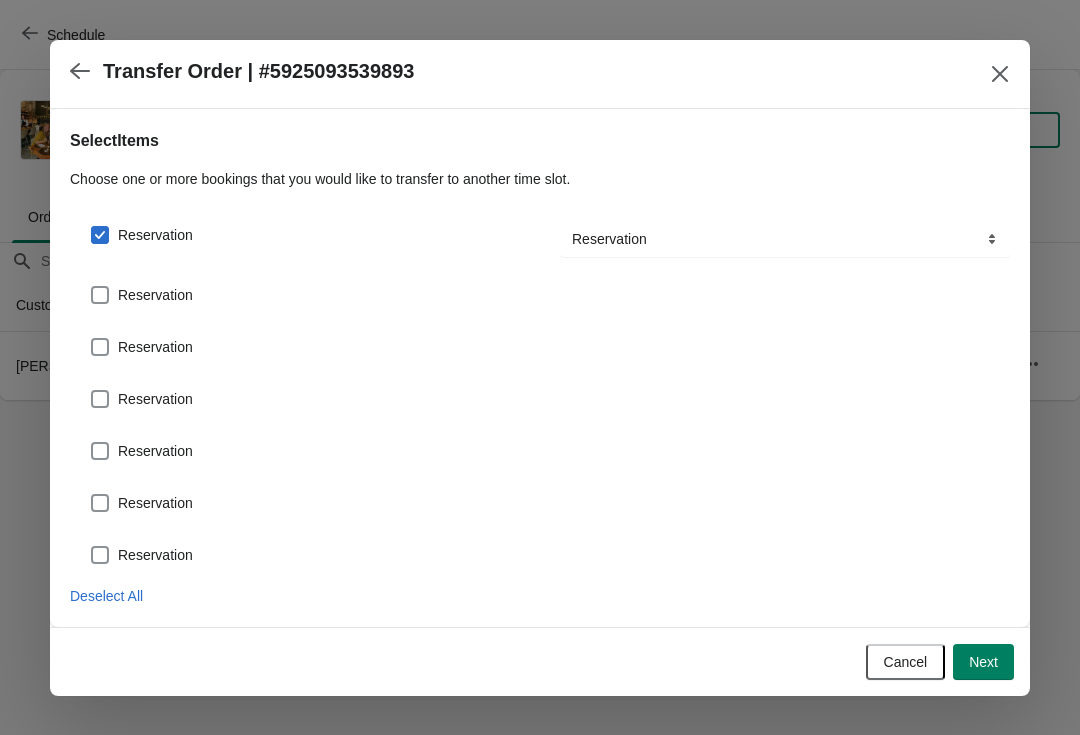 click on "Reservation" at bounding box center (540, 287) 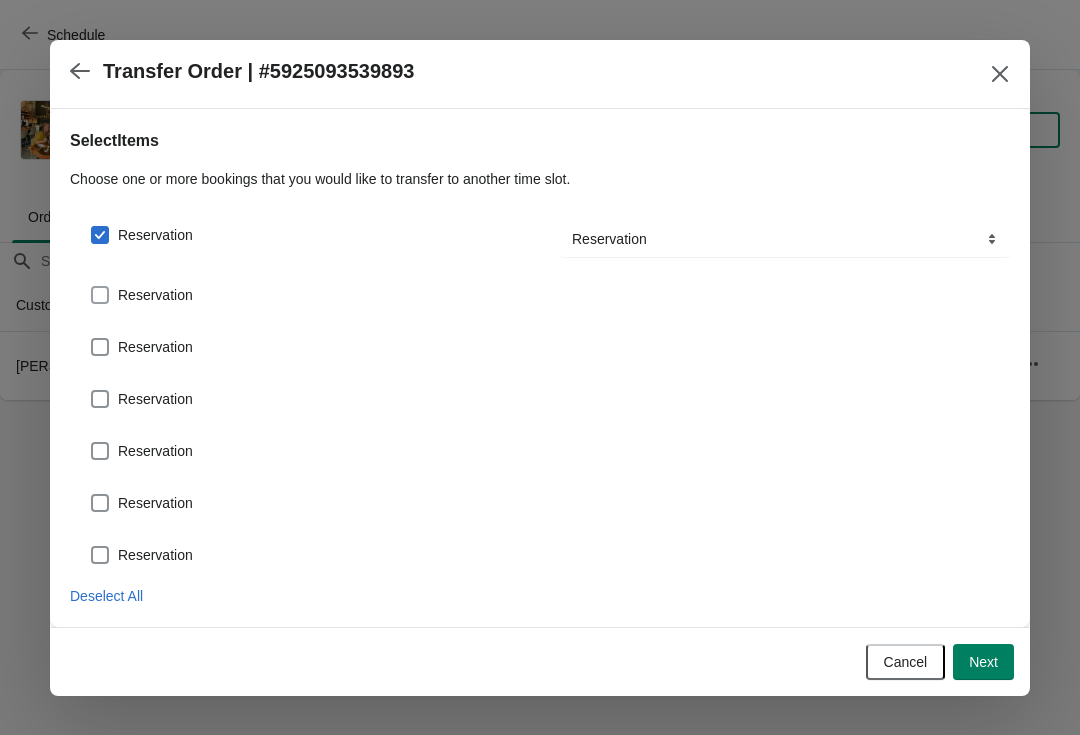 click at bounding box center (100, 295) 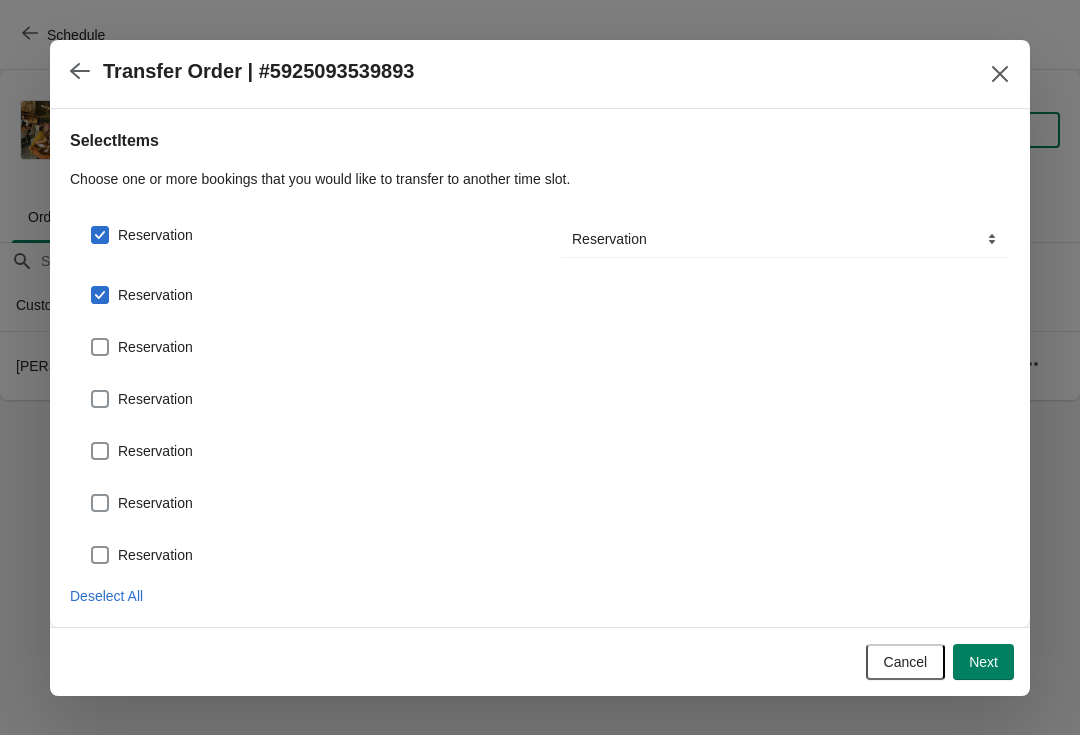 checkbox on "true" 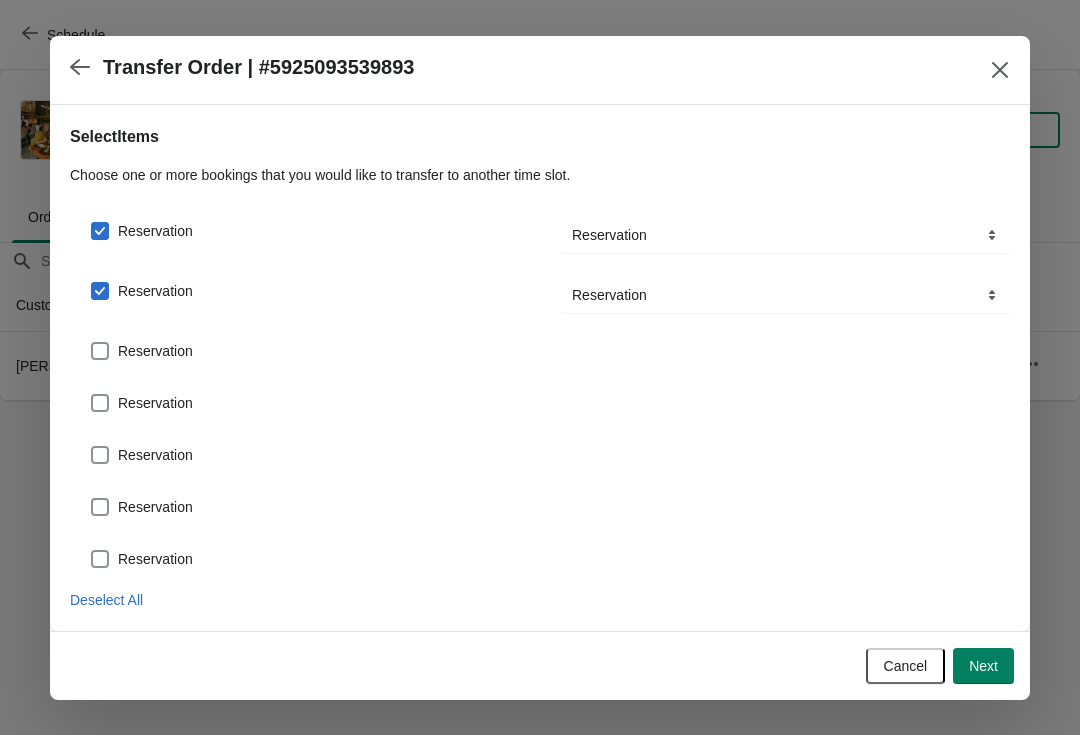 click at bounding box center [100, 351] 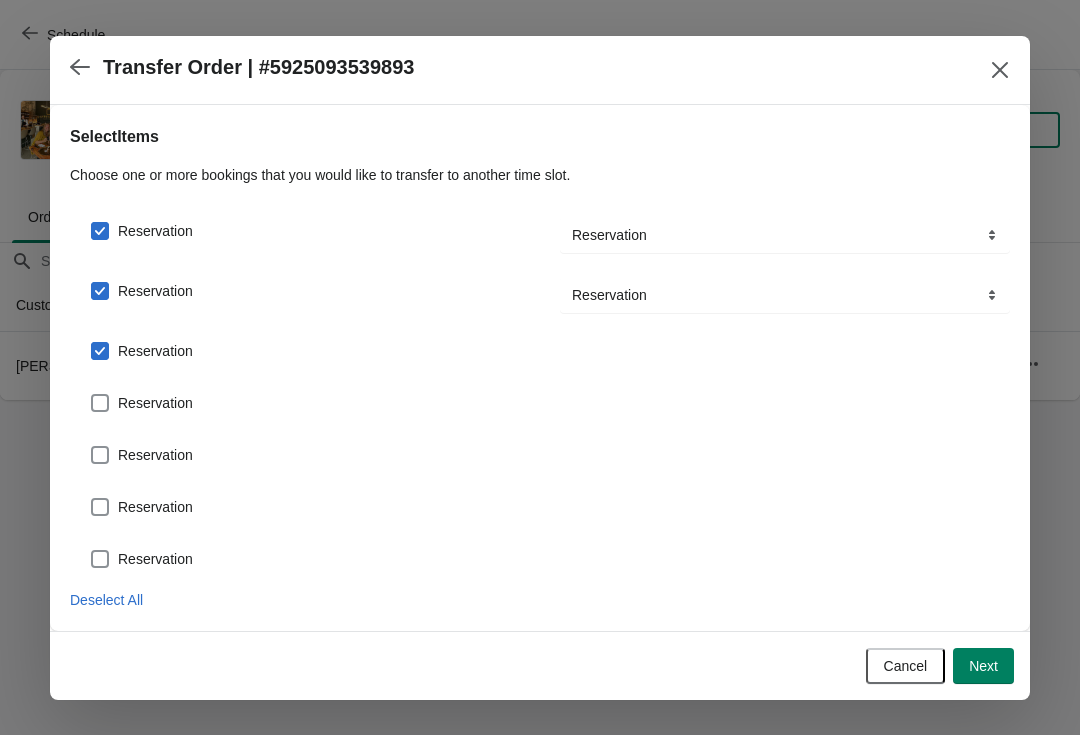 checkbox on "true" 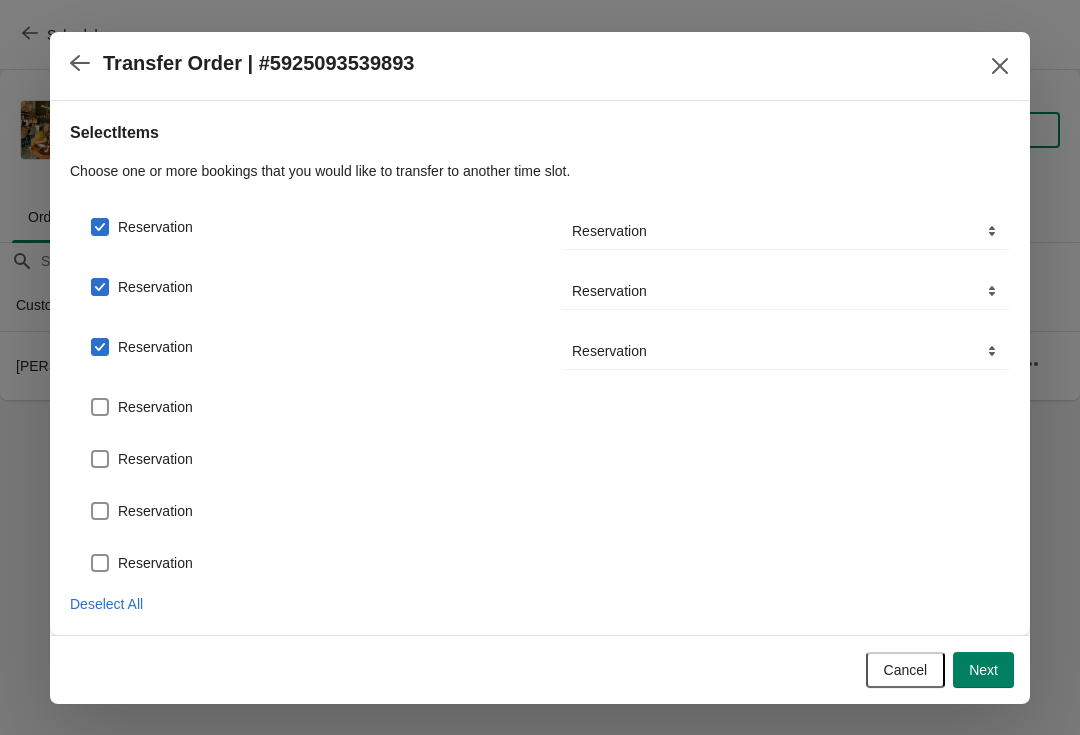 click on "Reservation" at bounding box center [141, 407] 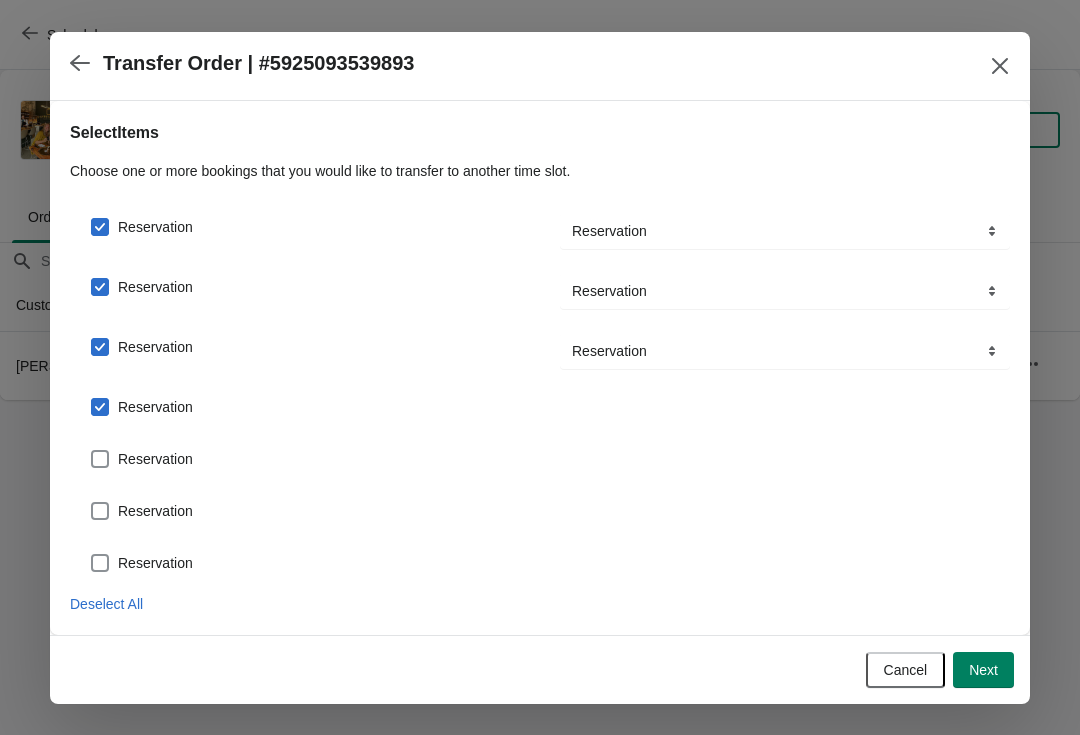 checkbox on "true" 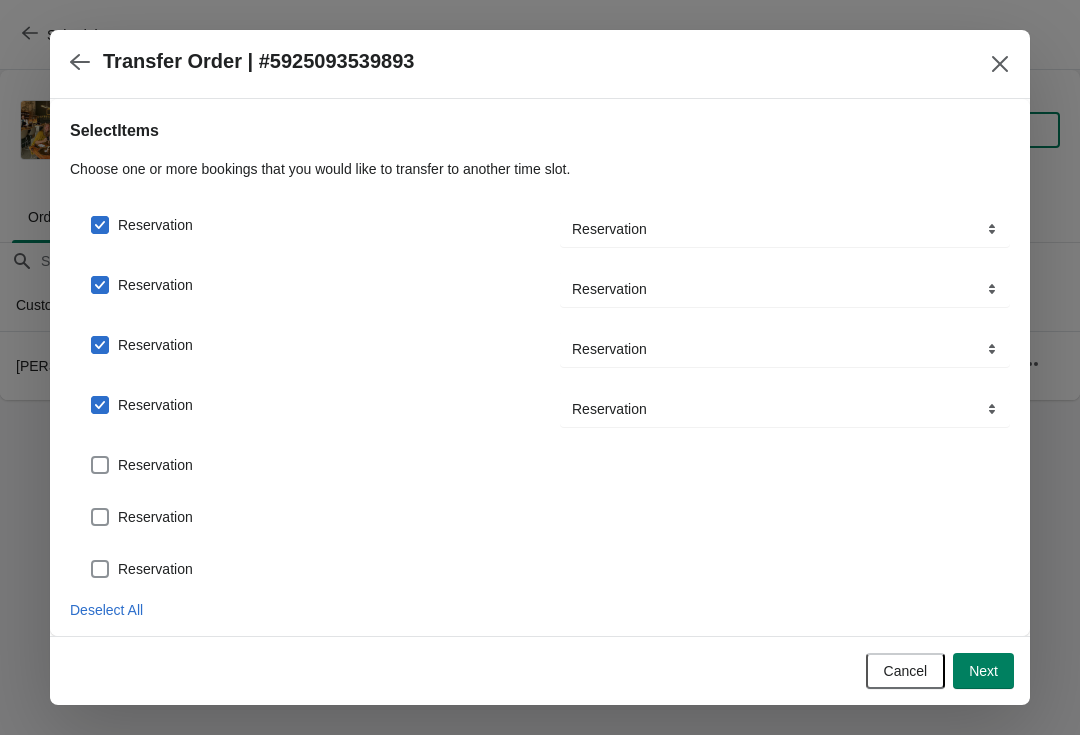 click on "Reservation" at bounding box center (141, 465) 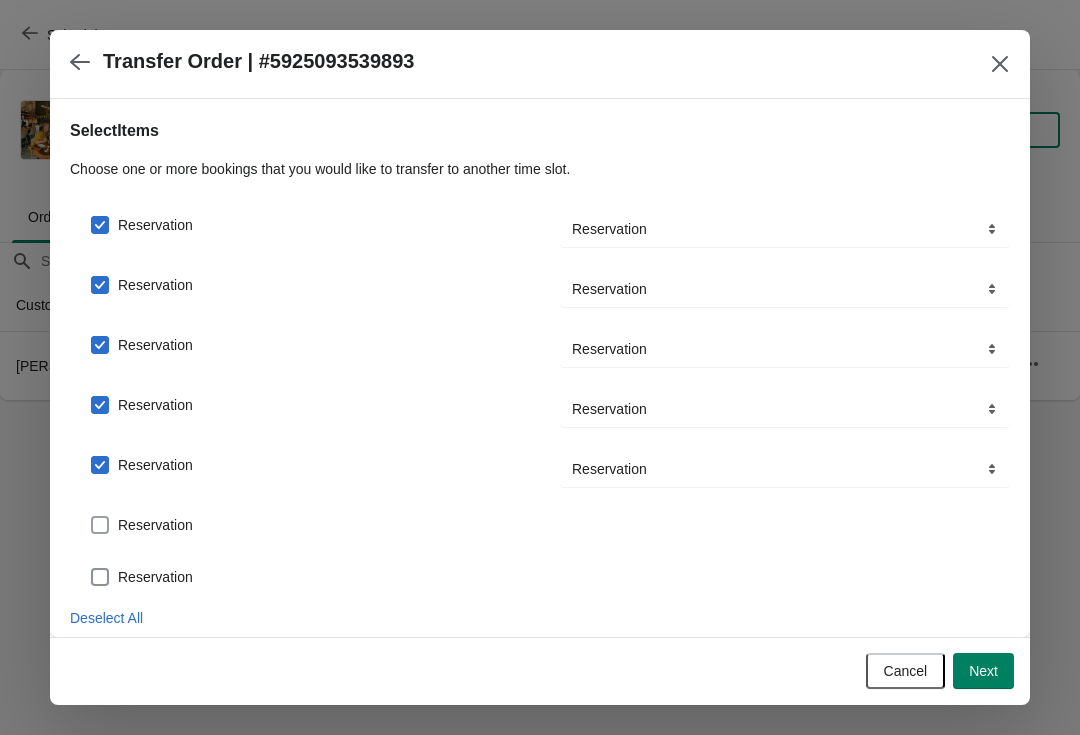 click on "Reservation" at bounding box center (141, 525) 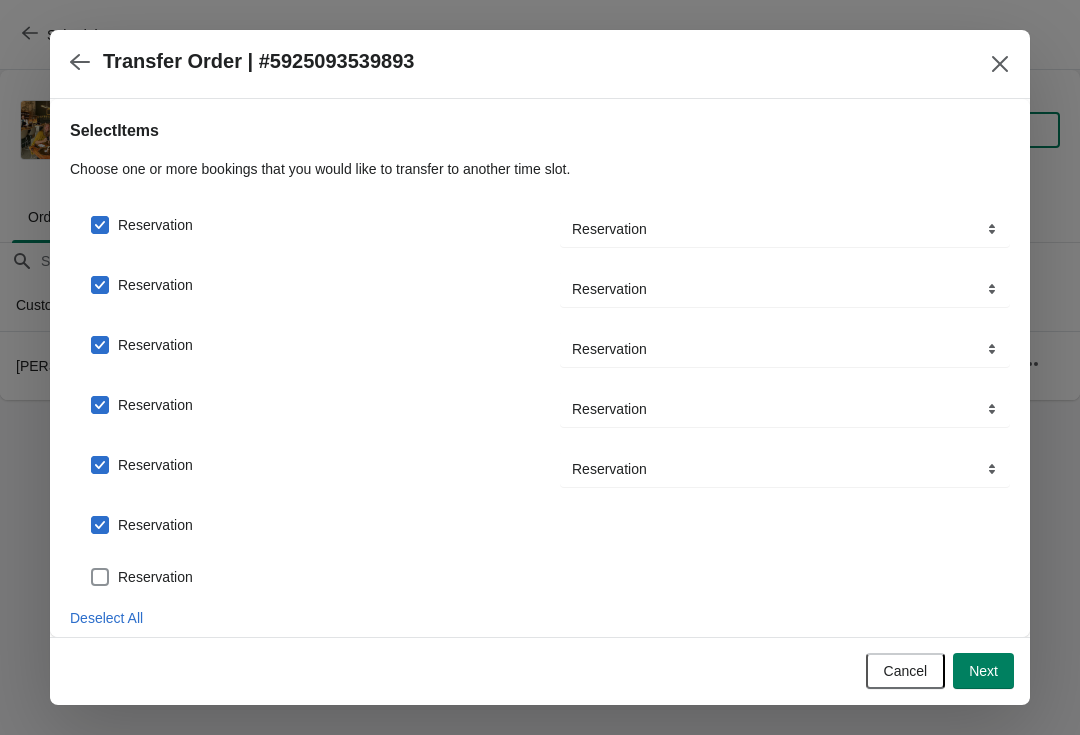 checkbox on "true" 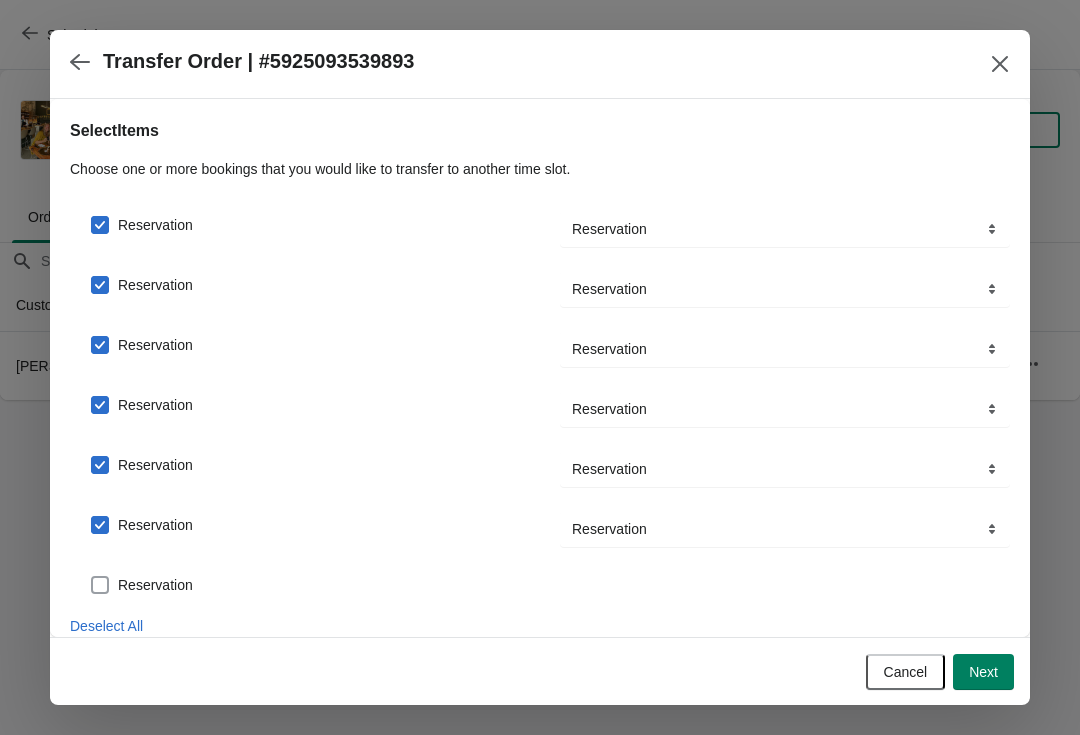 click at bounding box center [100, 585] 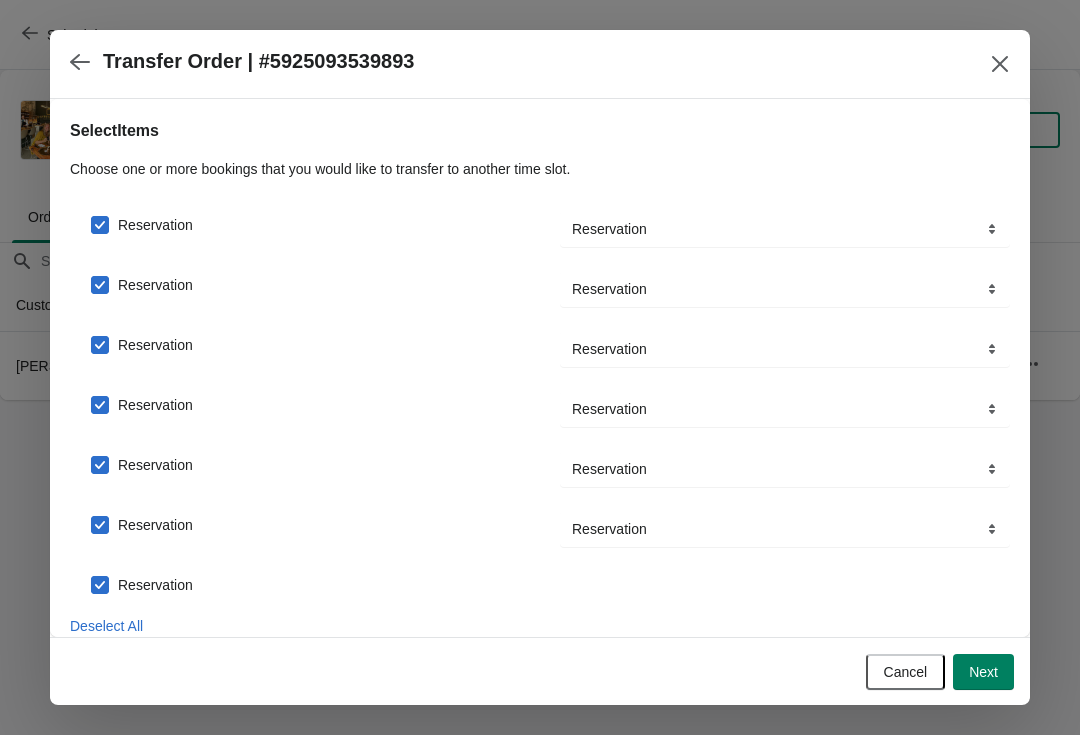 checkbox on "true" 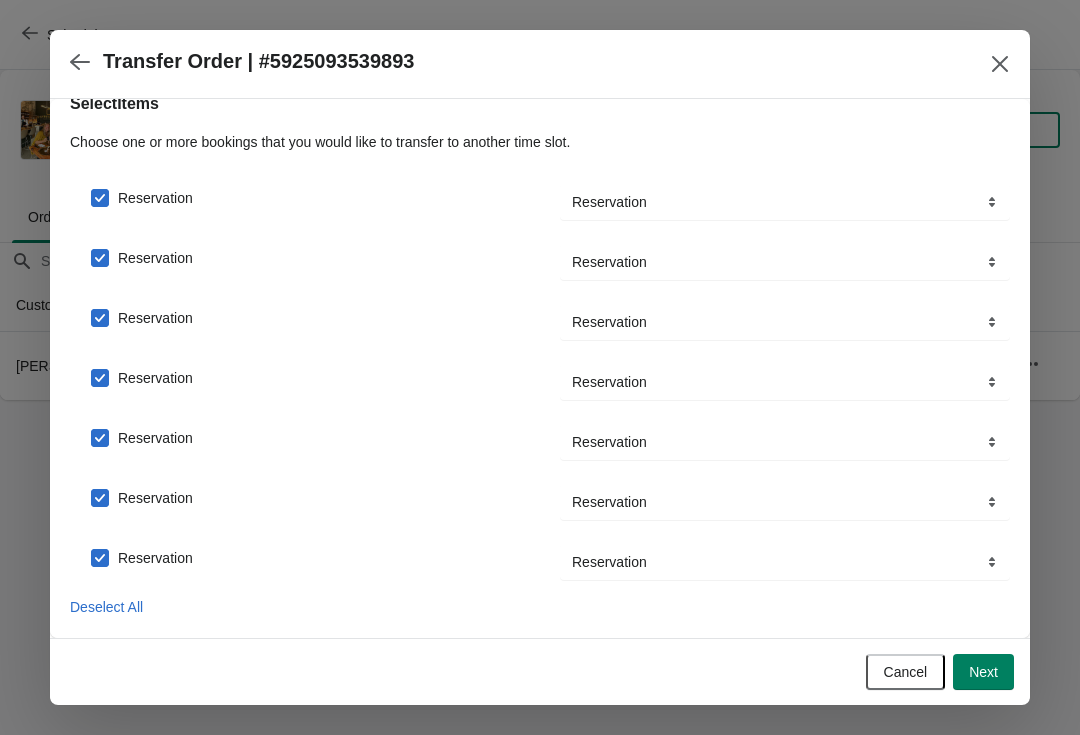 scroll, scrollTop: 27, scrollLeft: 0, axis: vertical 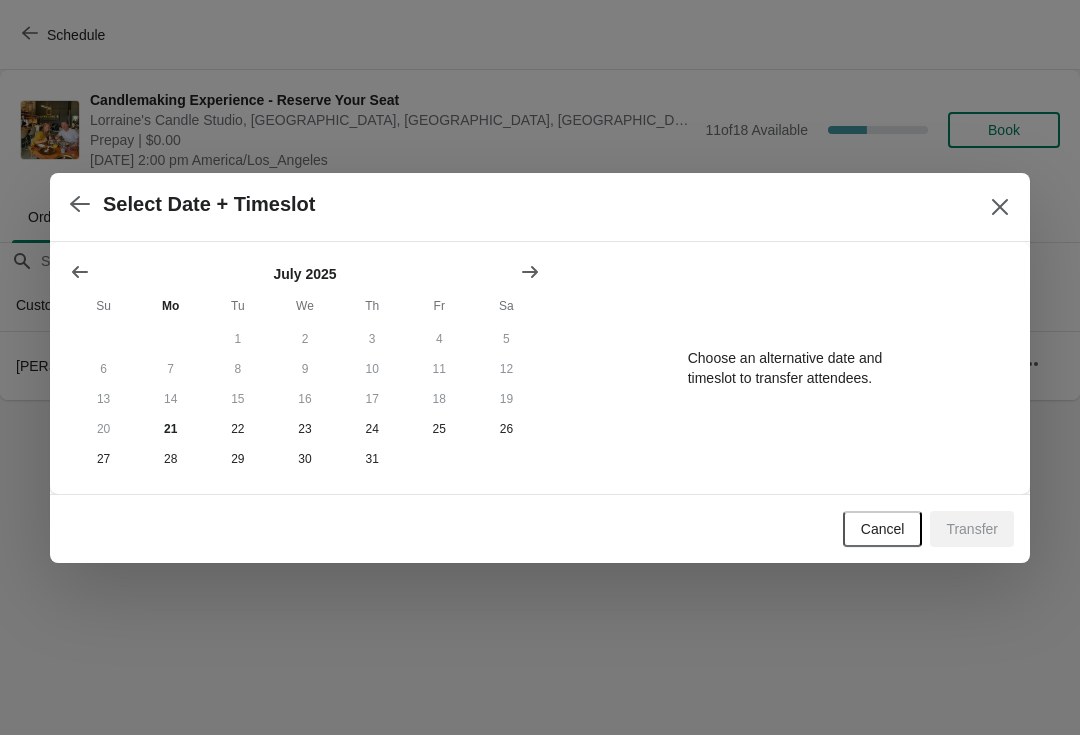 click at bounding box center (530, 272) 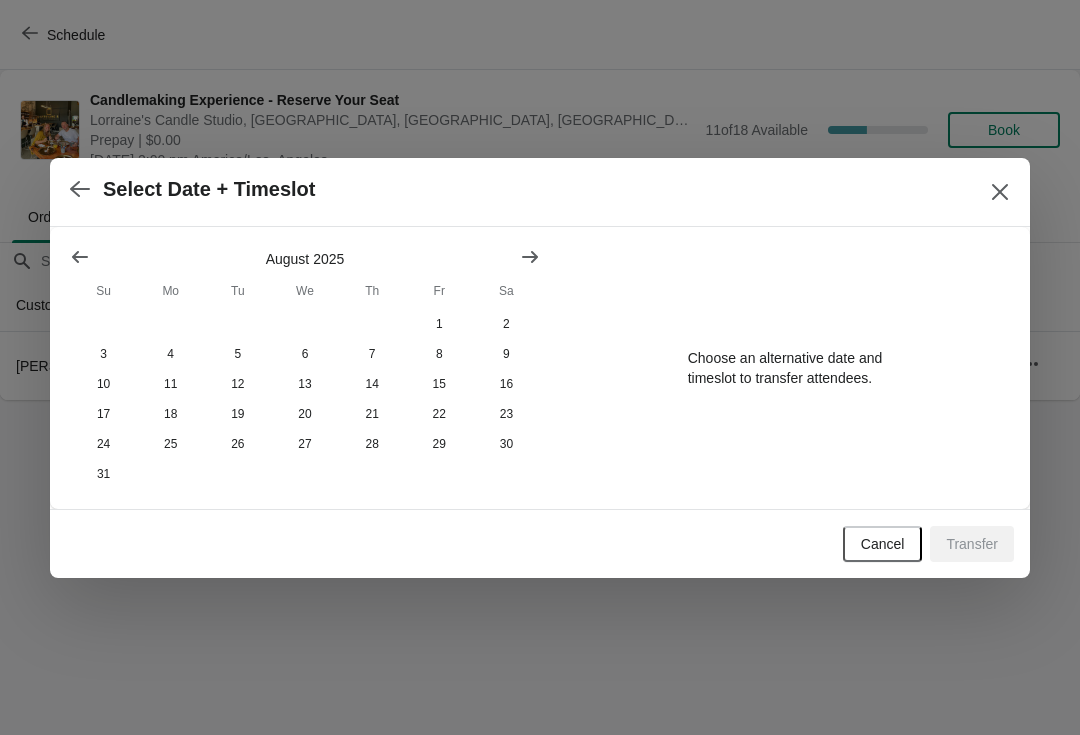 click 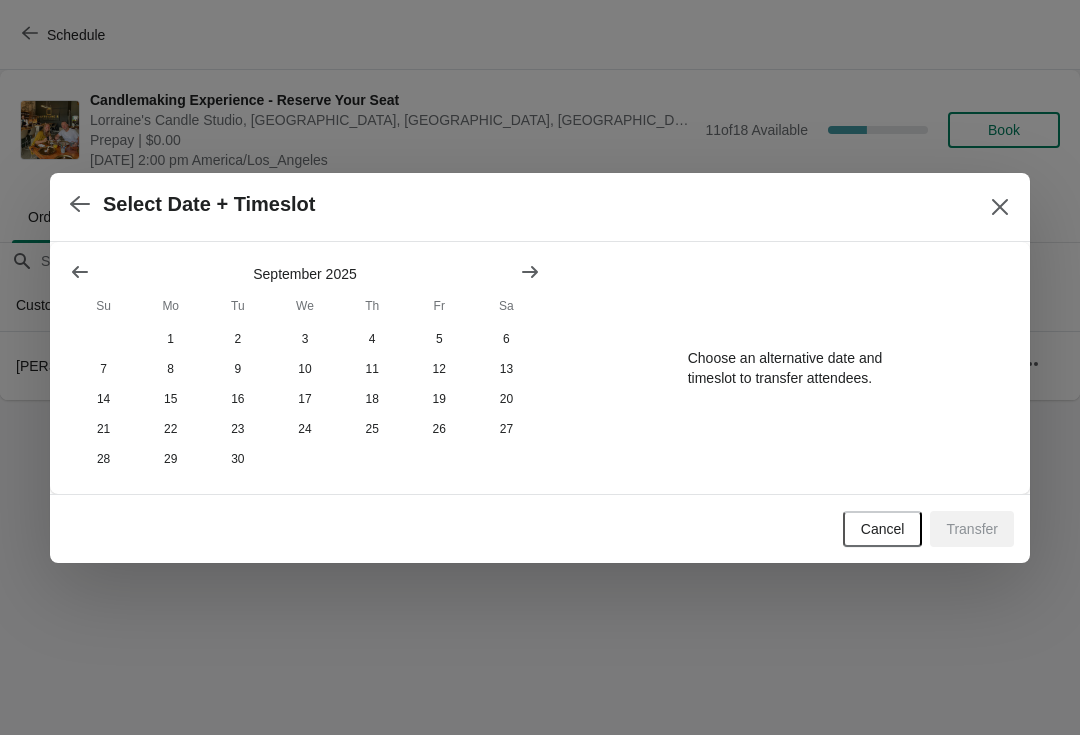 click at bounding box center (80, 272) 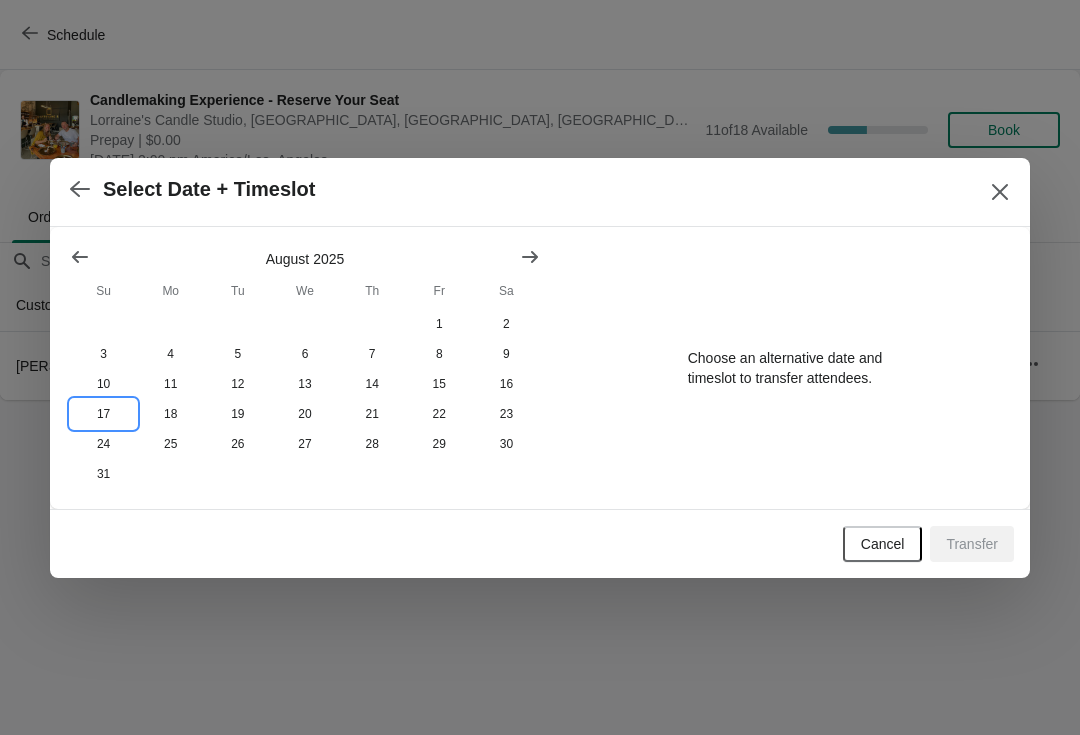 click on "17" at bounding box center [103, 414] 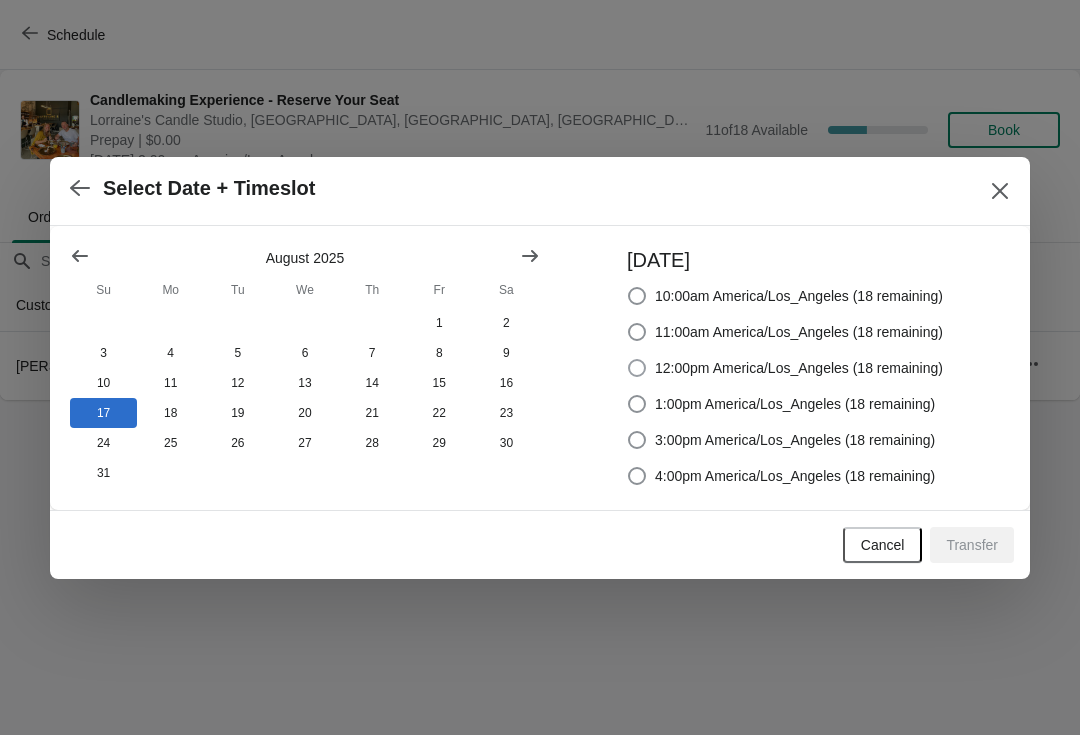 click on "12:00pm America/Los_Angeles (18 remaining)" at bounding box center [799, 368] 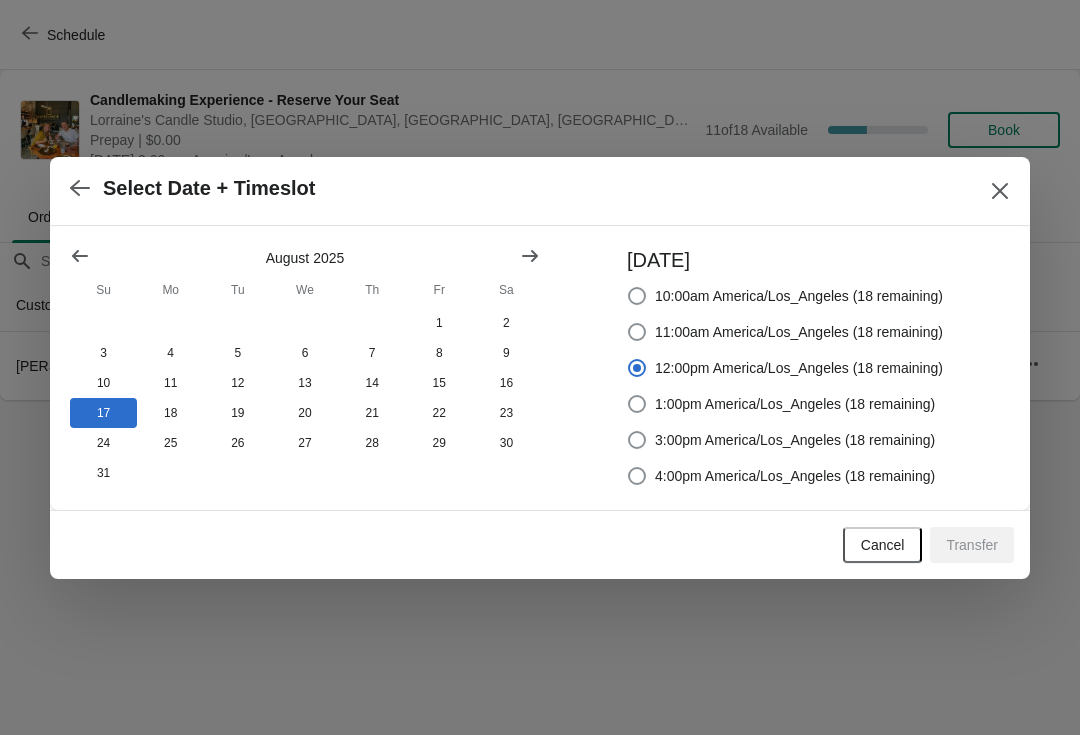 radio on "true" 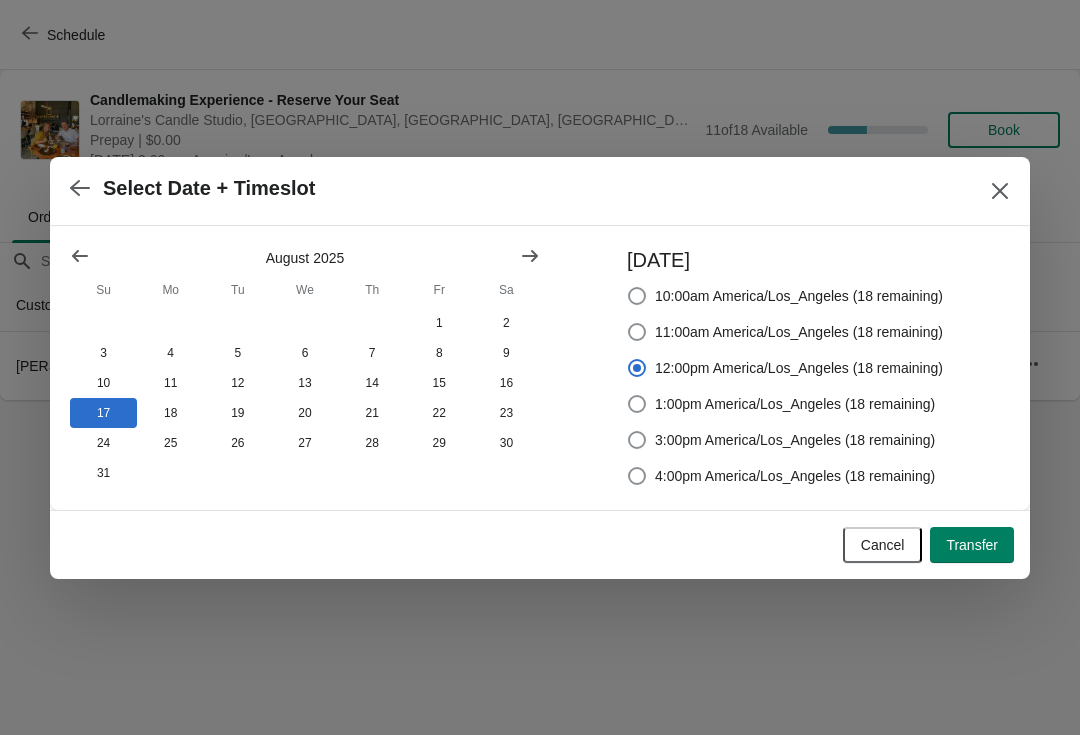 click on "Transfer" at bounding box center (972, 545) 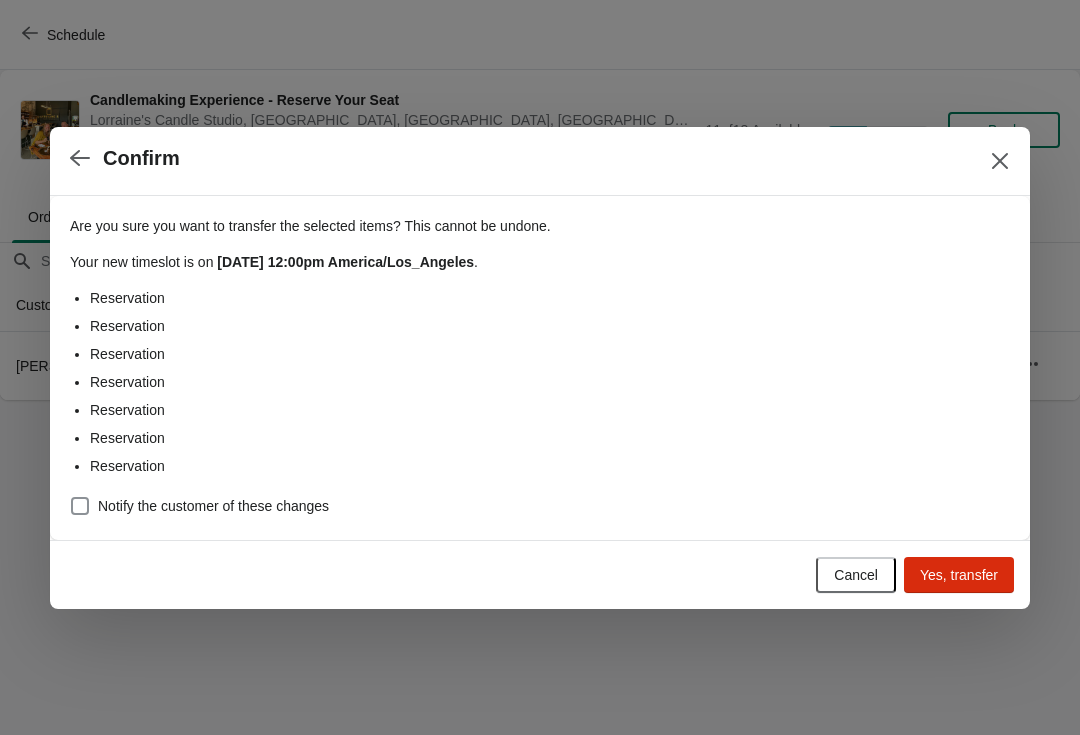 click on "Are you sure you want to transfer the selected   items ? This cannot be undone. Your new timeslot is on   Sunday August 17, 2025 at 12:00pm America/Los_Angeles . Reservation Reservation Reservation Reservation Reservation Reservation Reservation Notify the customer of these changes" at bounding box center [540, 368] 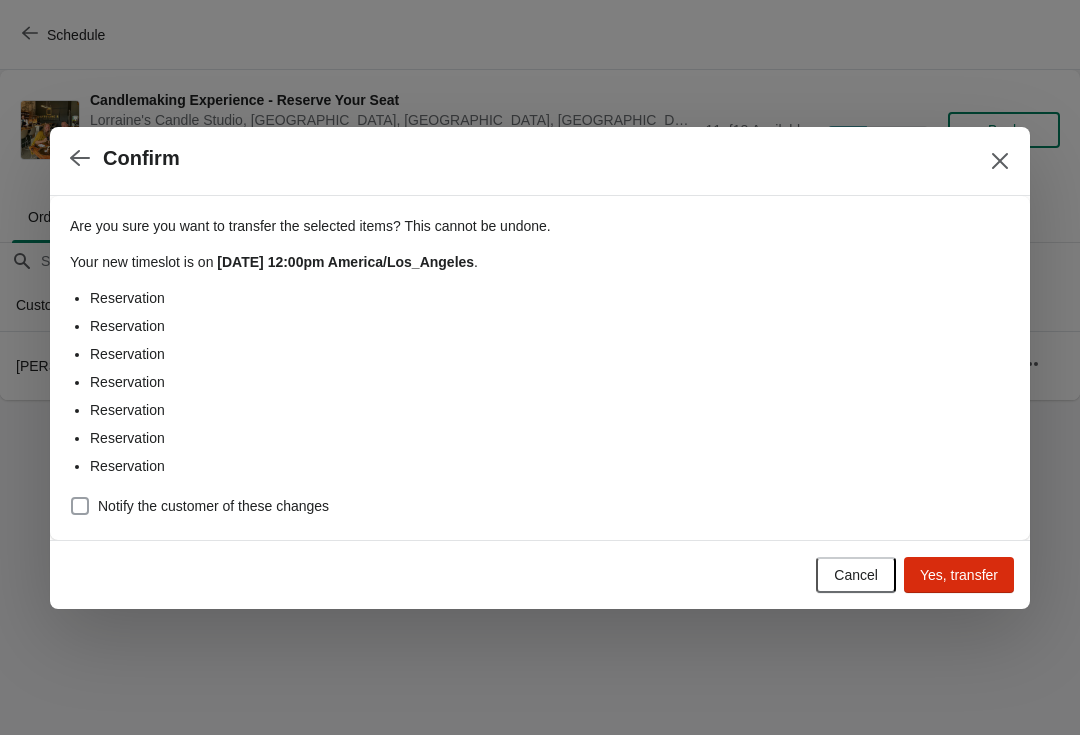 click on "Notify the customer of these changes" at bounding box center [199, 506] 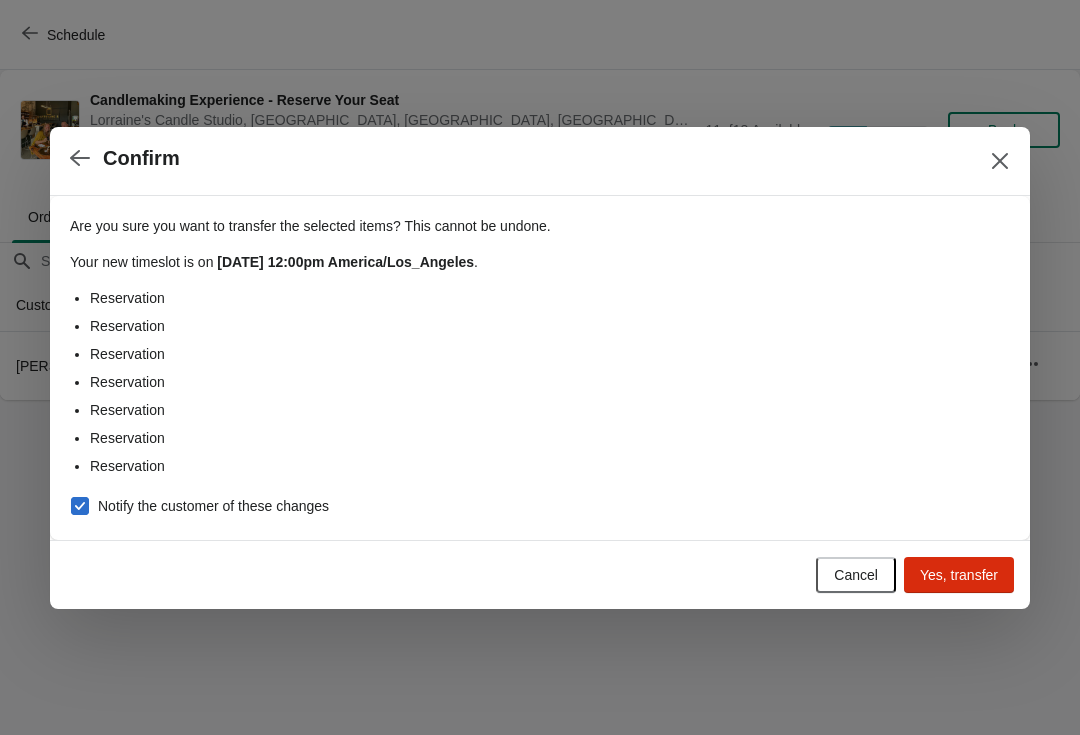 checkbox on "true" 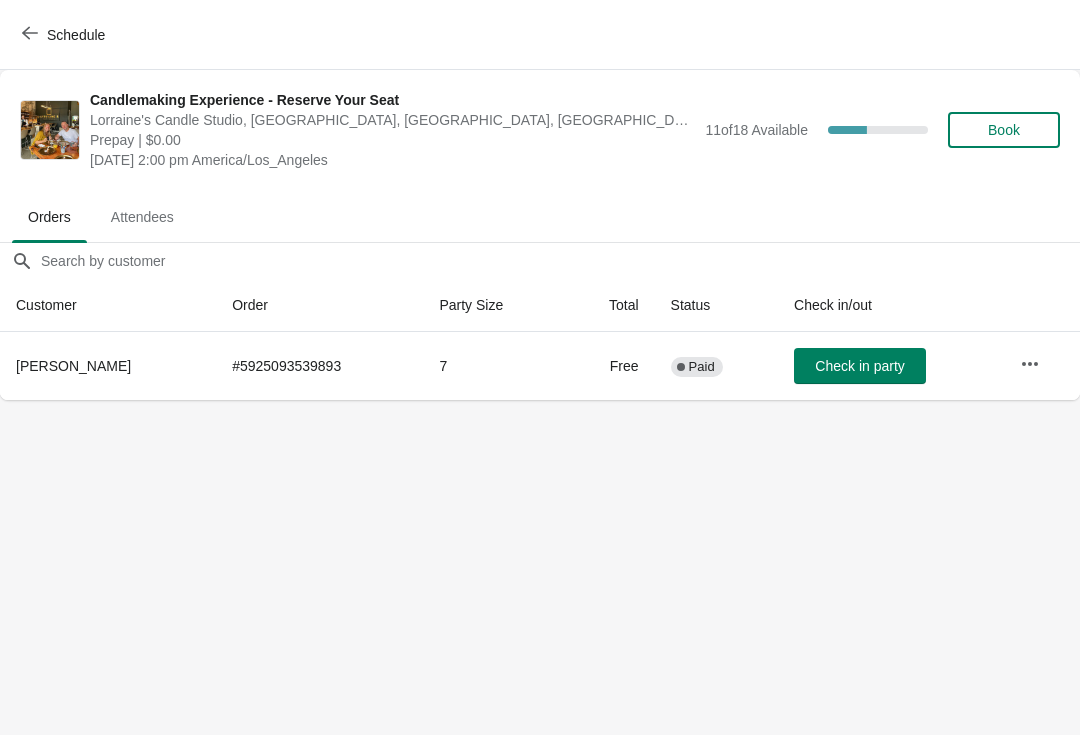click at bounding box center (1030, 364) 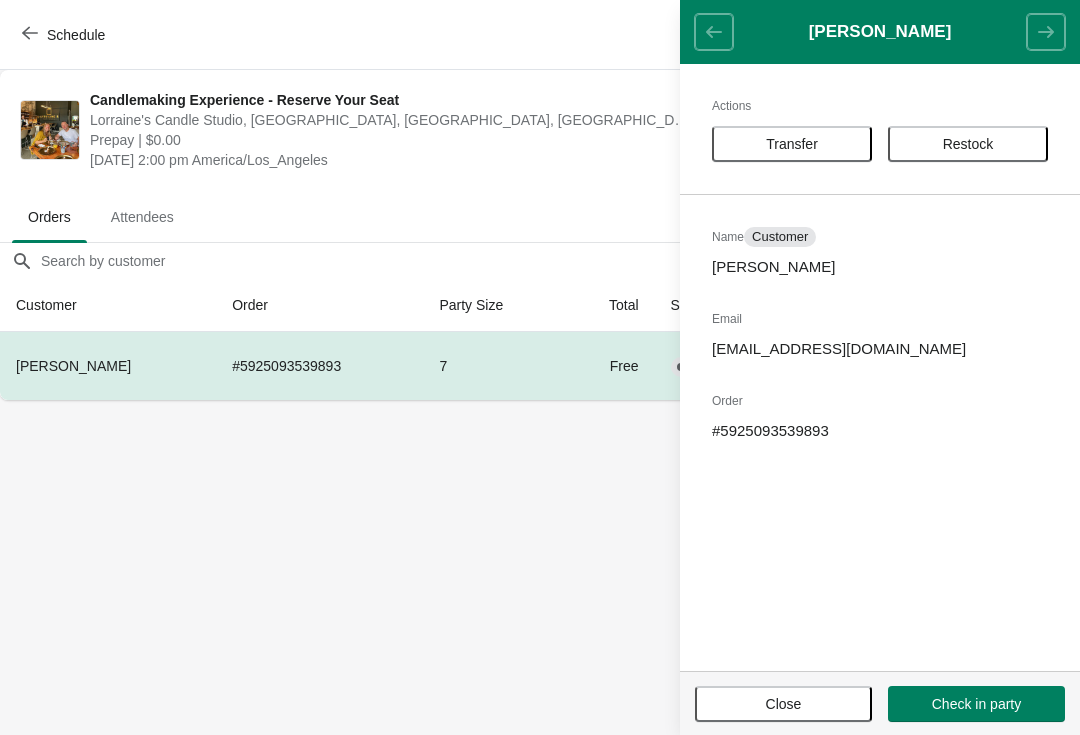 click on "Transfer" at bounding box center (792, 144) 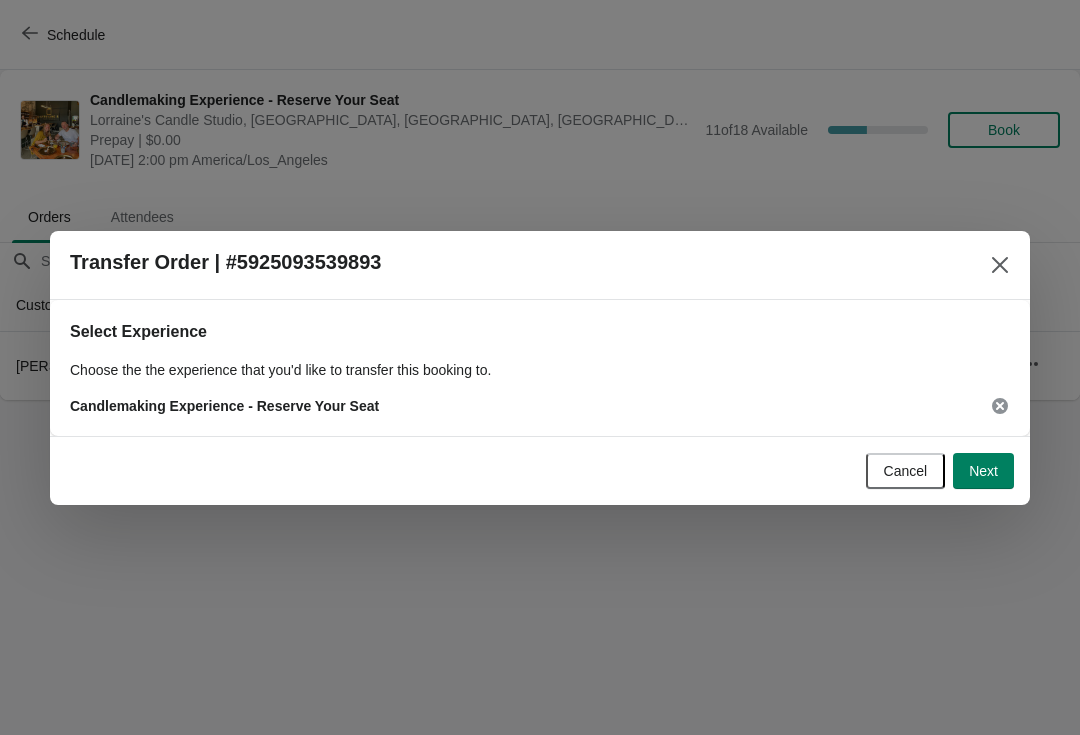 click on "Next" at bounding box center (983, 471) 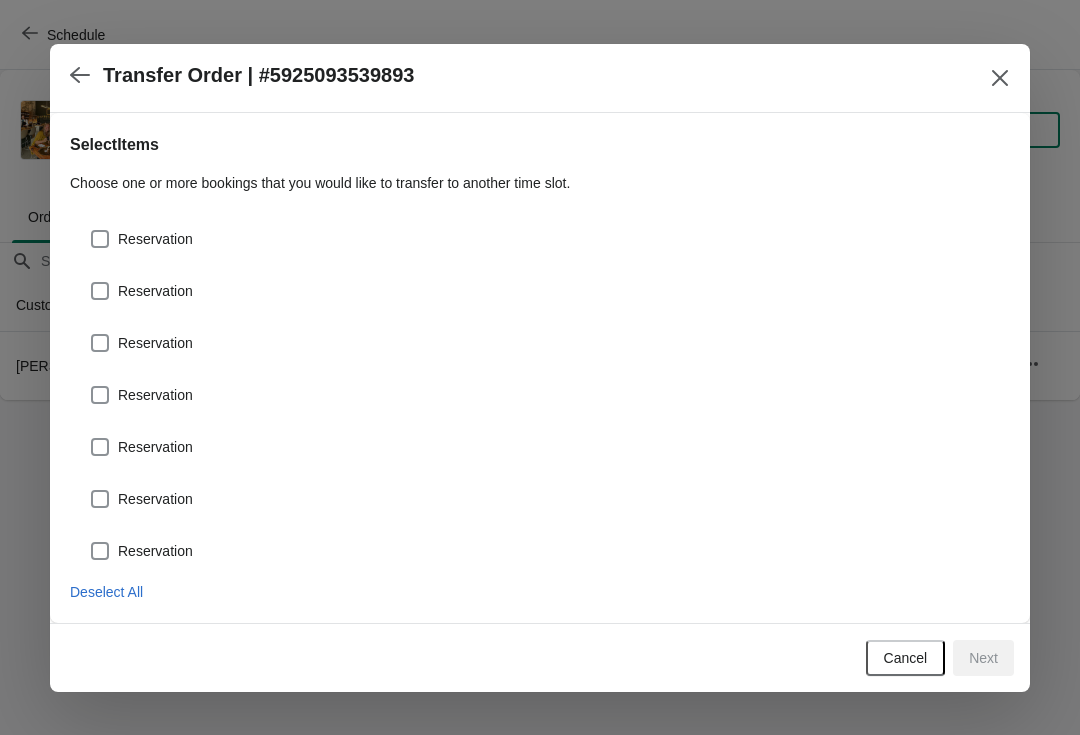 click at bounding box center (100, 551) 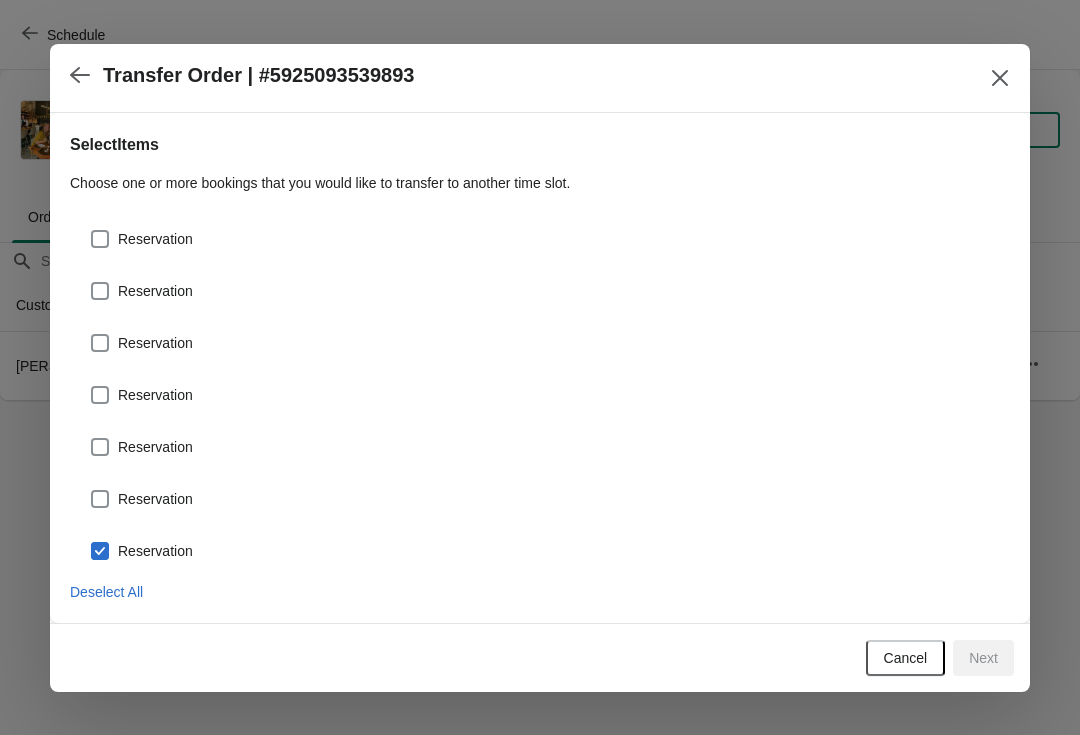 checkbox on "true" 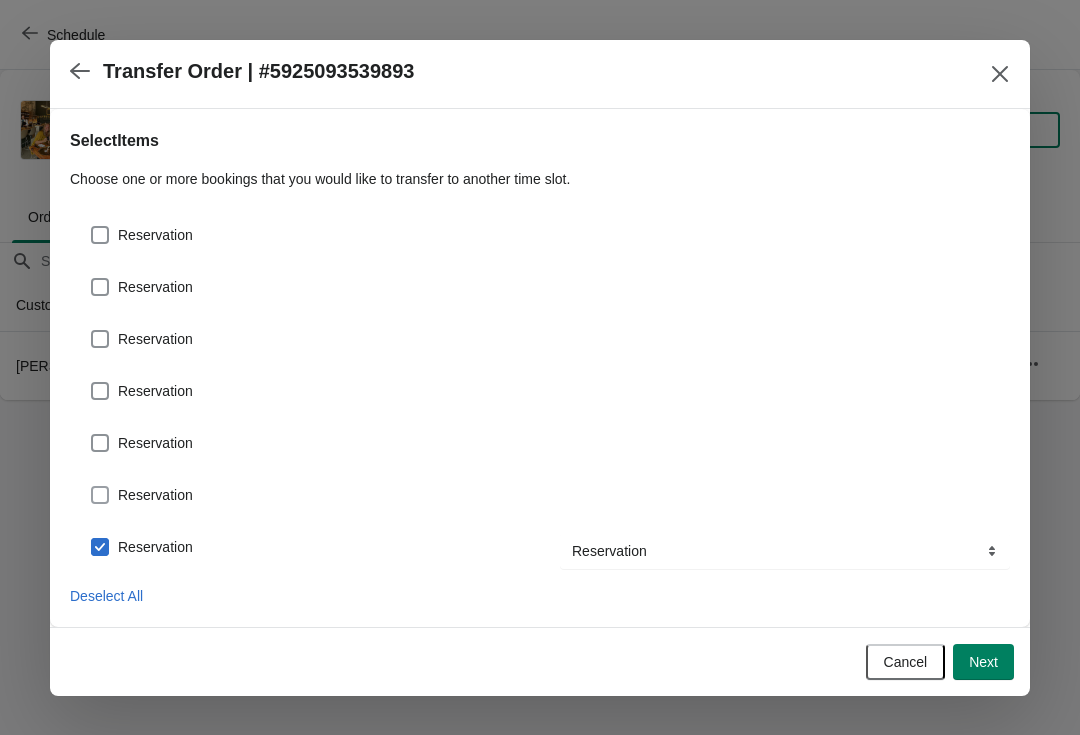 click at bounding box center [100, 495] 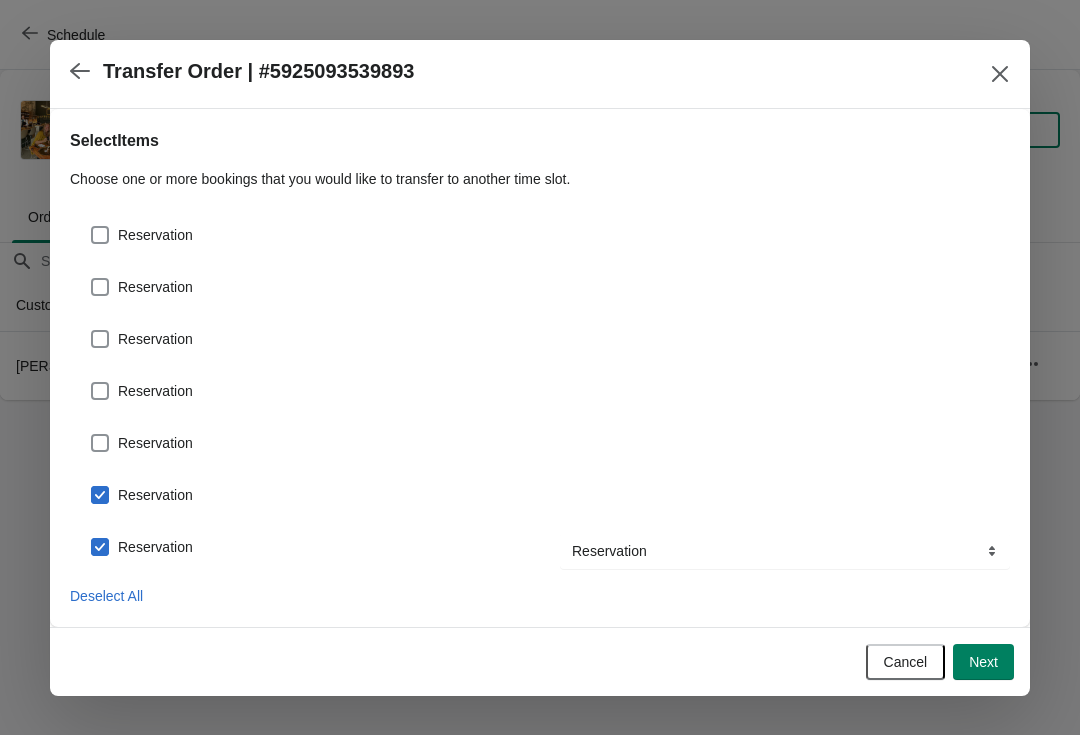 checkbox on "true" 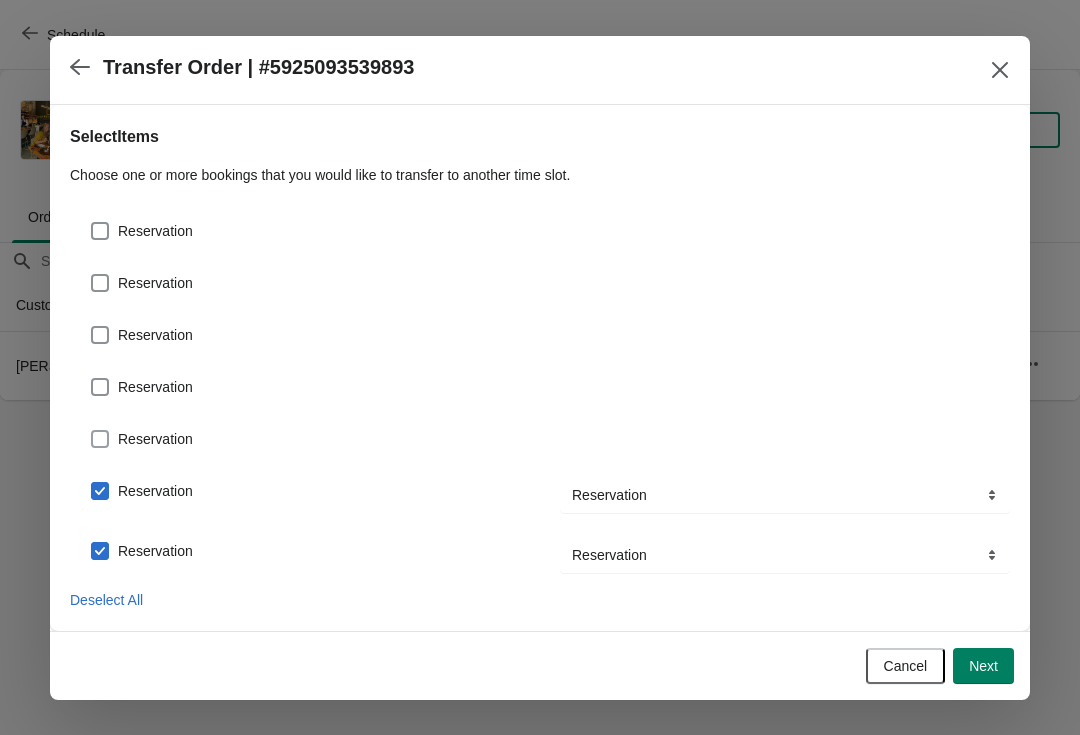 click at bounding box center [100, 439] 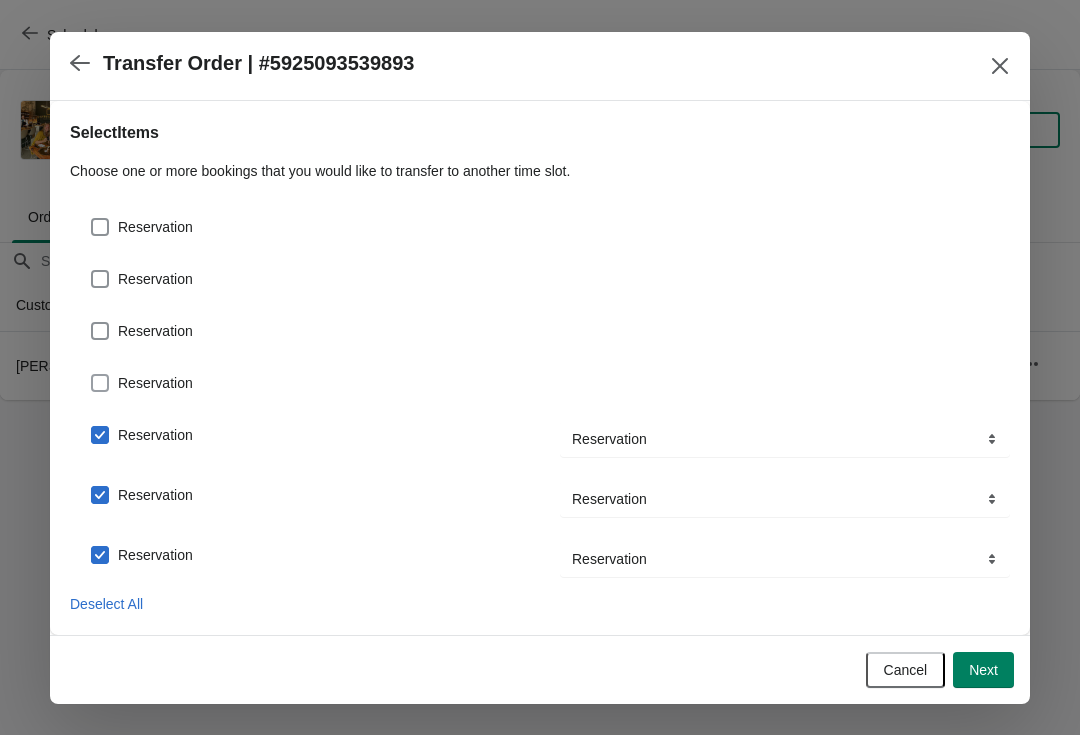 click at bounding box center [100, 383] 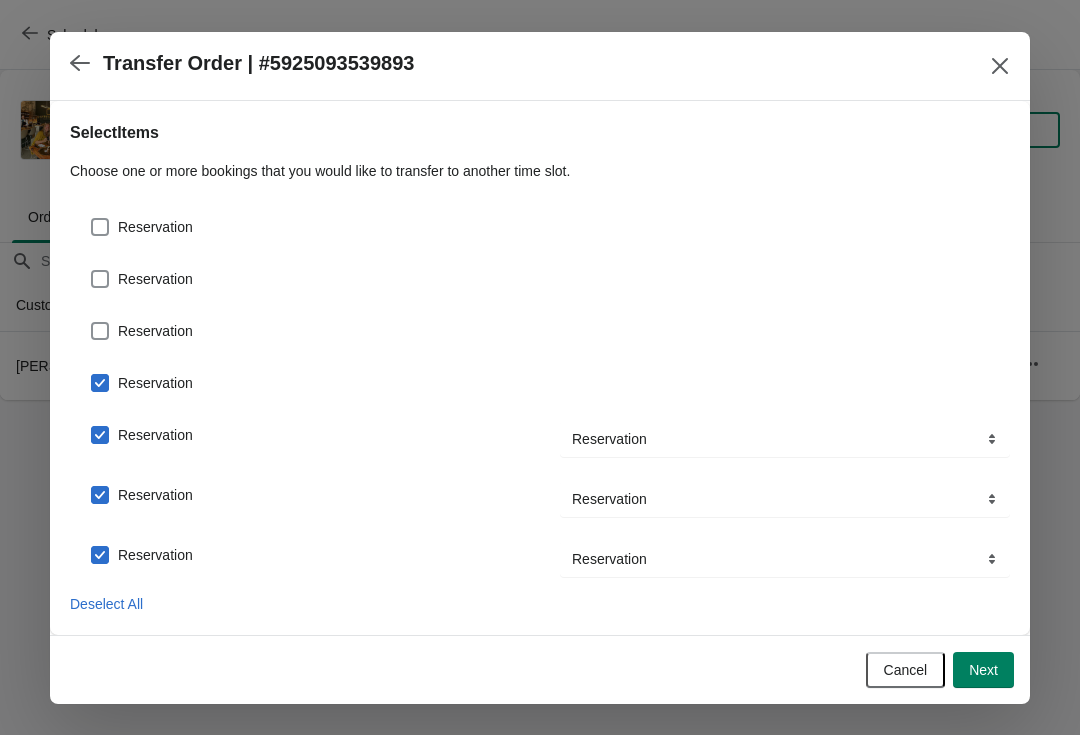 checkbox on "true" 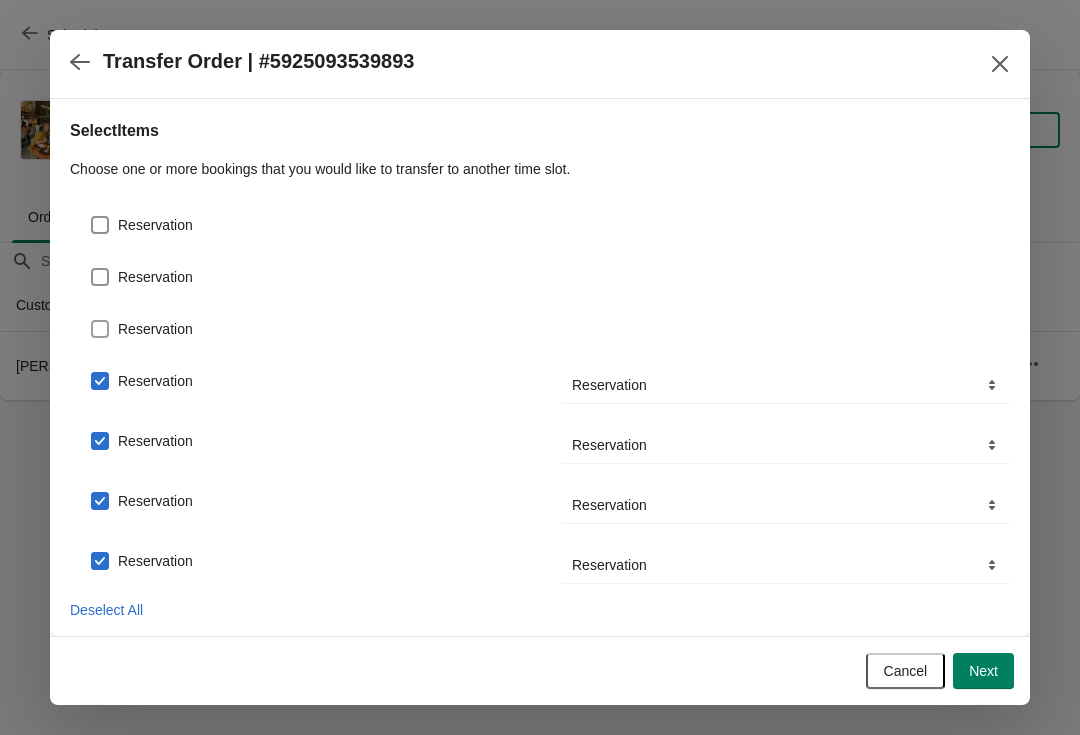 click at bounding box center [100, 329] 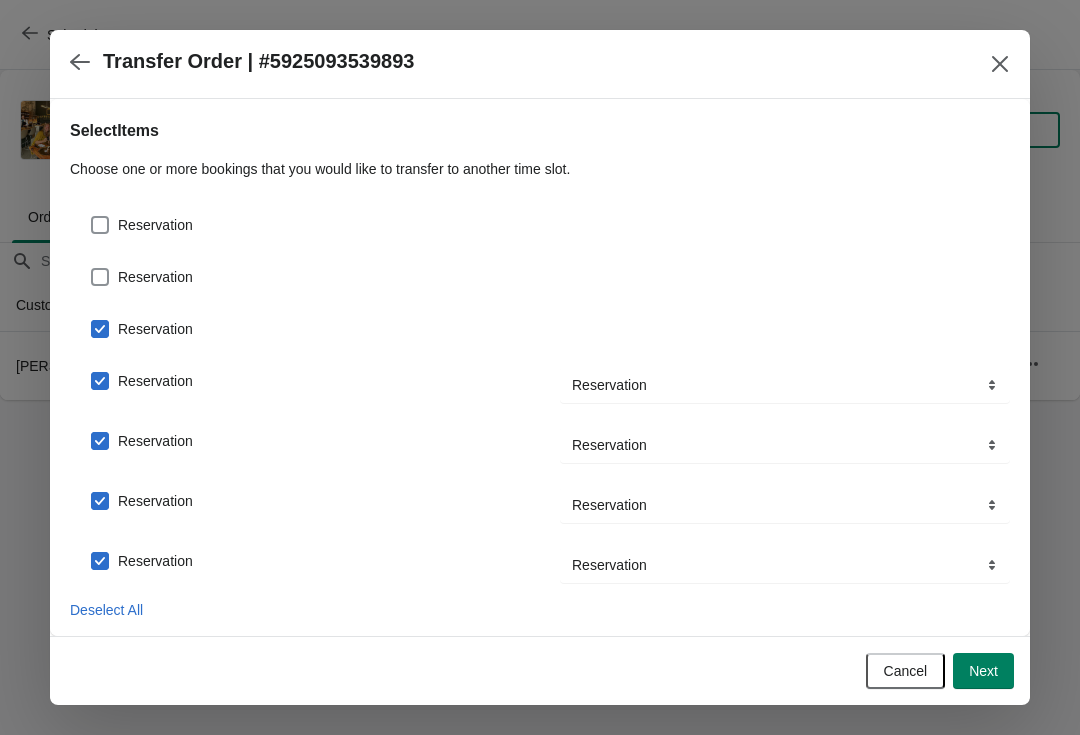 checkbox on "true" 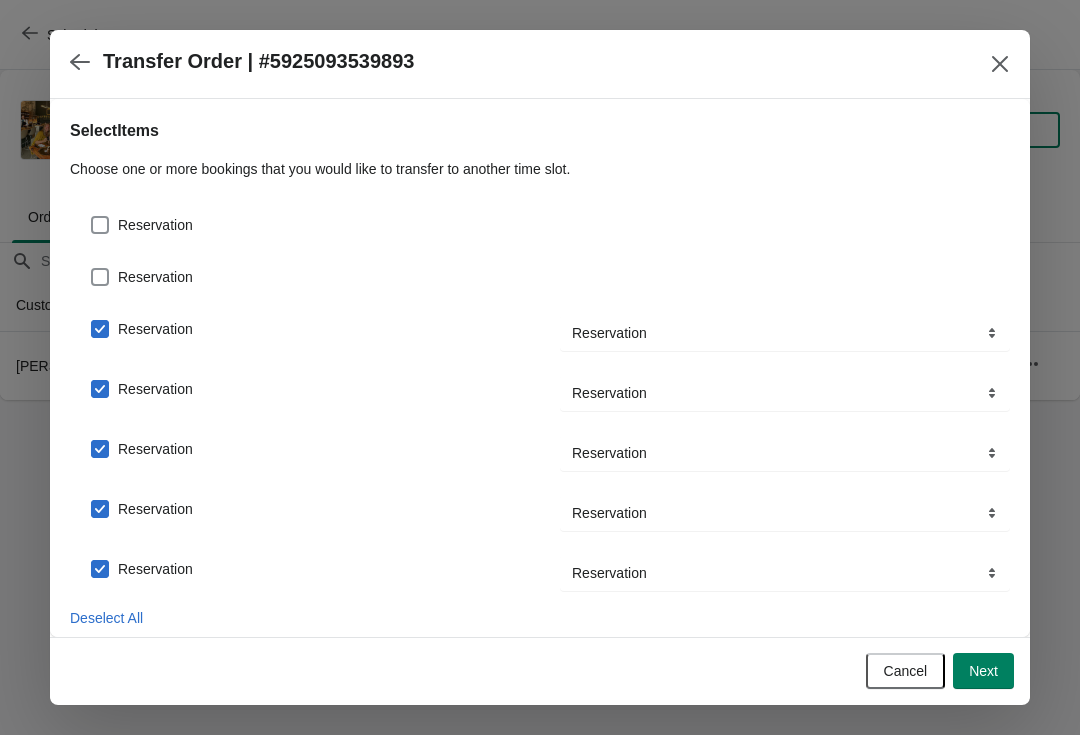 click at bounding box center (100, 277) 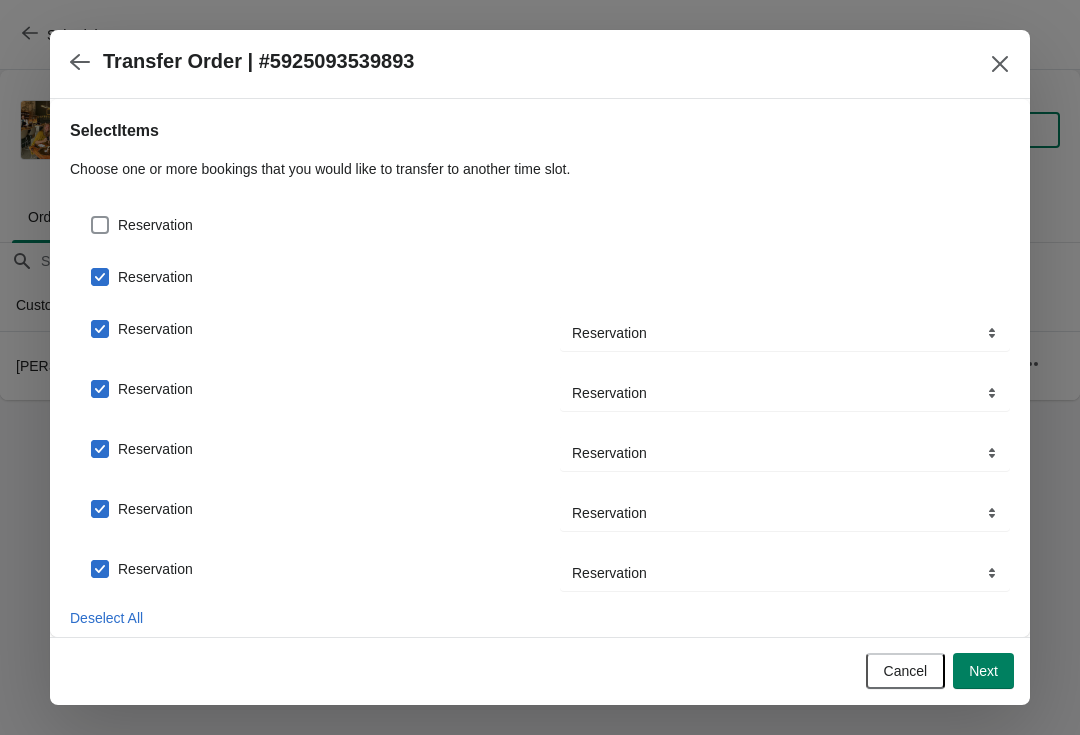 checkbox on "true" 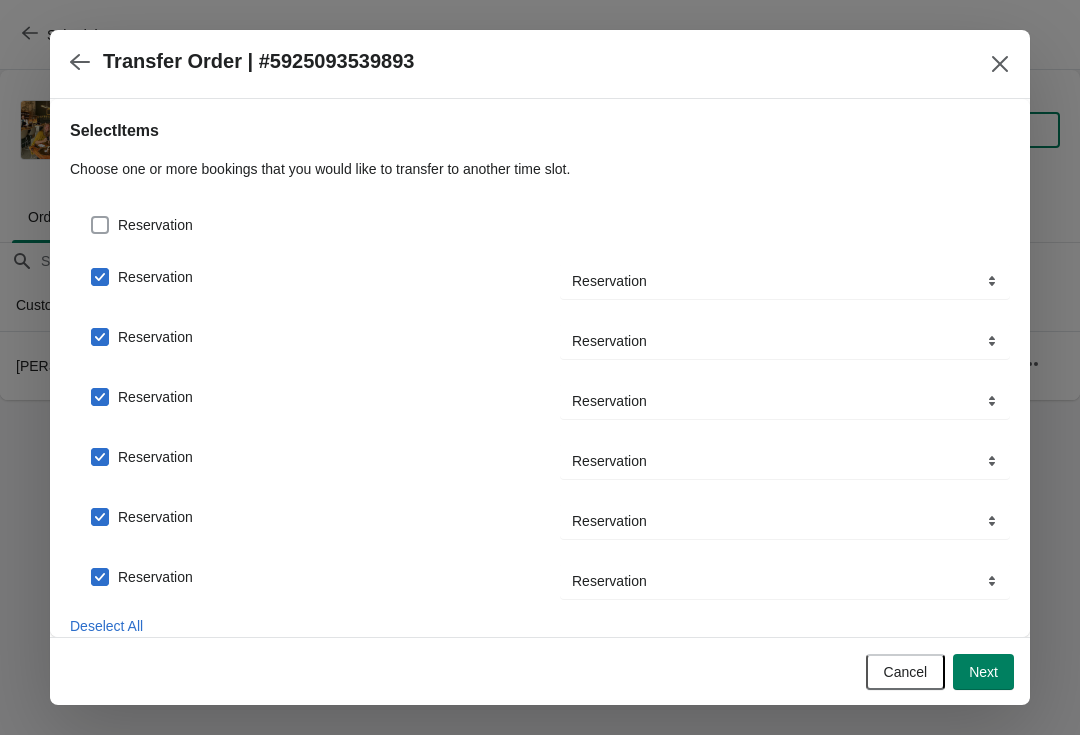 click at bounding box center [100, 225] 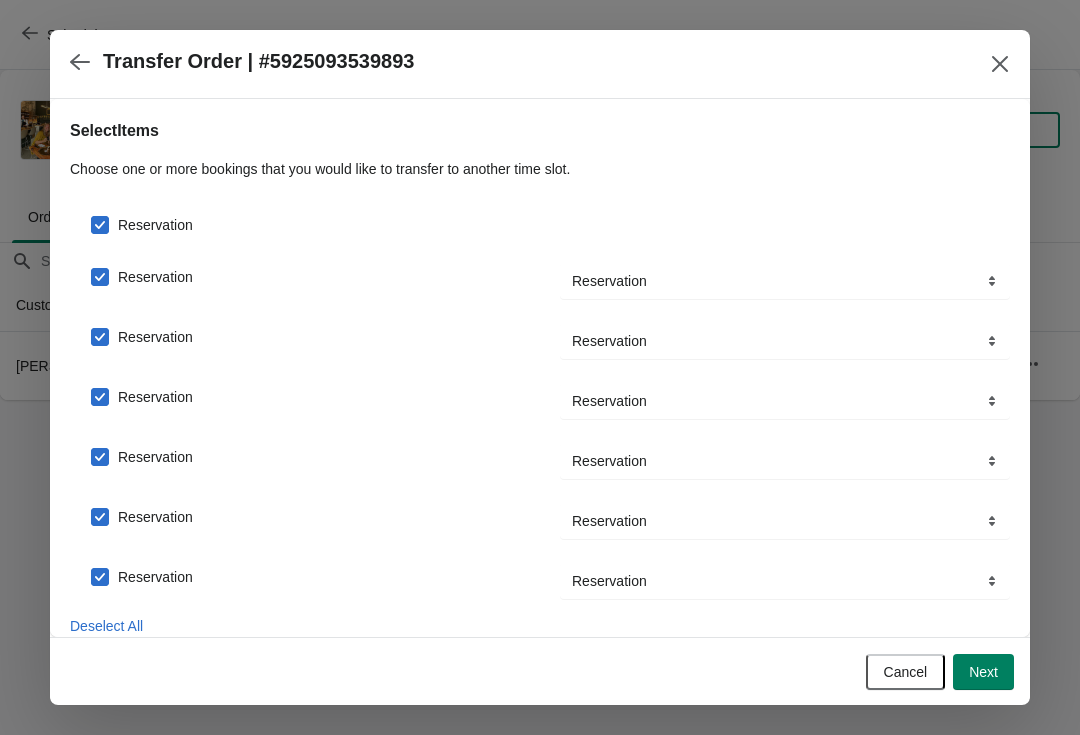checkbox on "true" 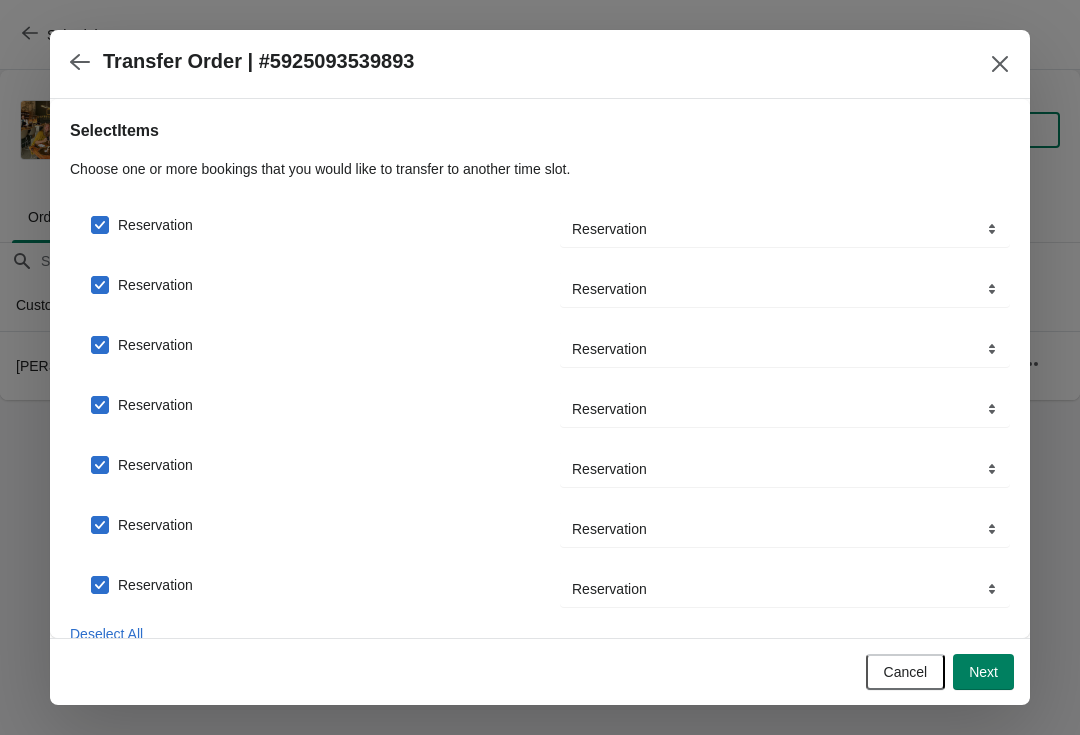 click on "Next" at bounding box center (983, 672) 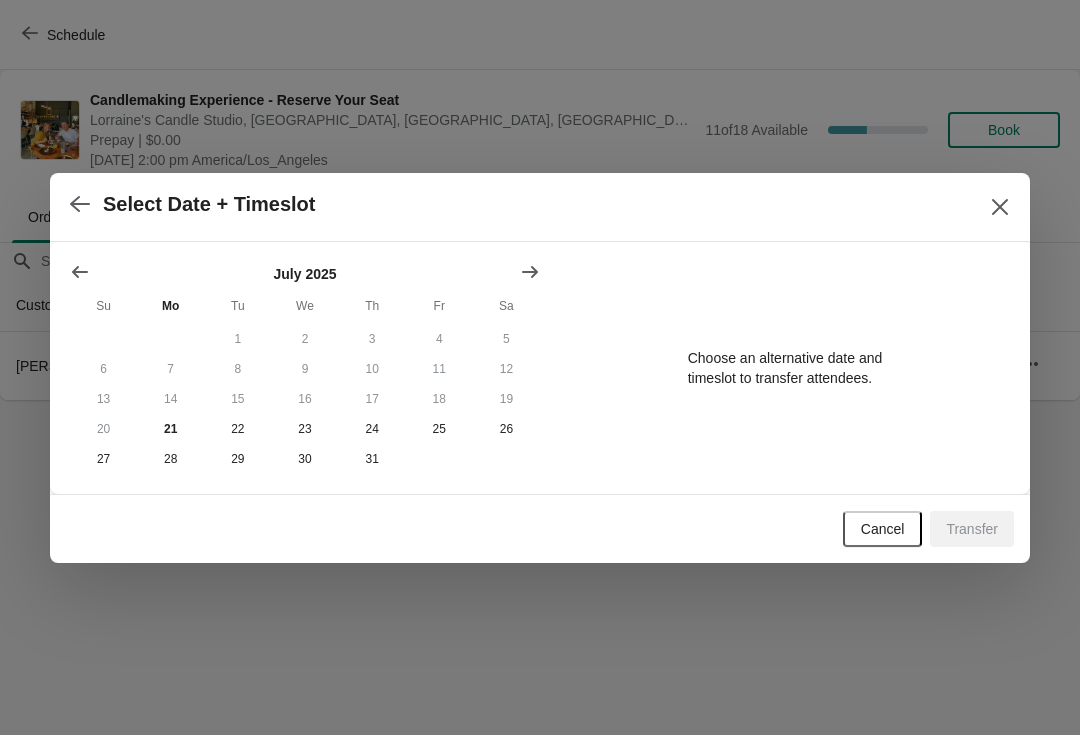 click at bounding box center [530, 272] 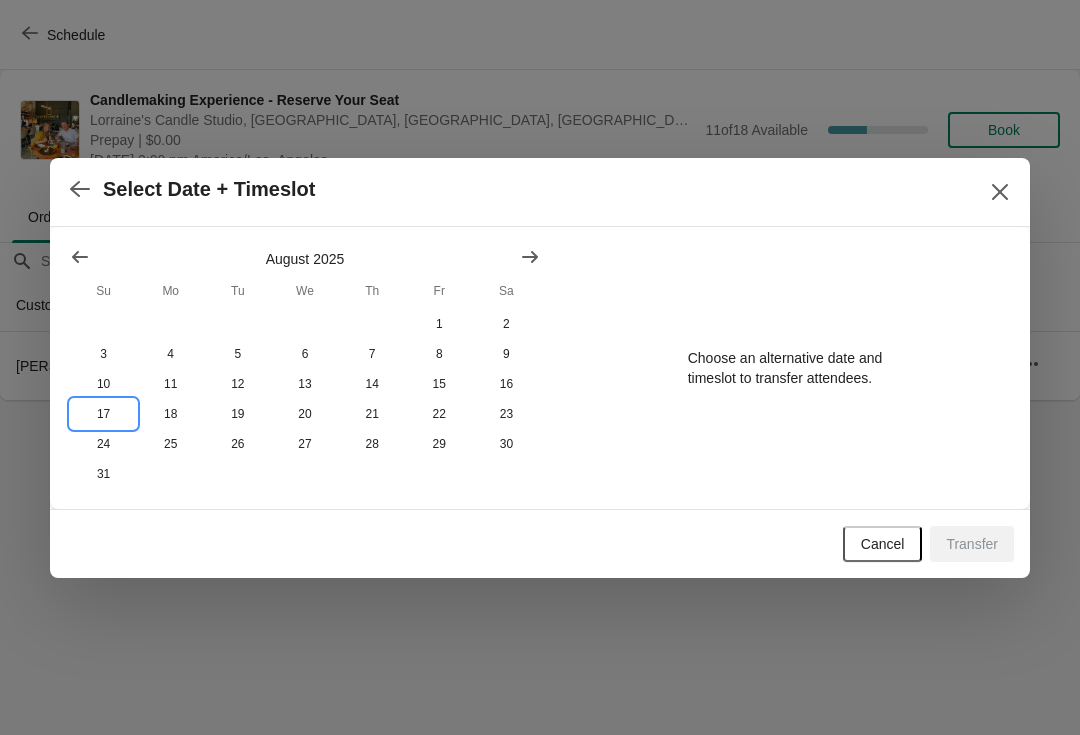 click on "17" at bounding box center (103, 414) 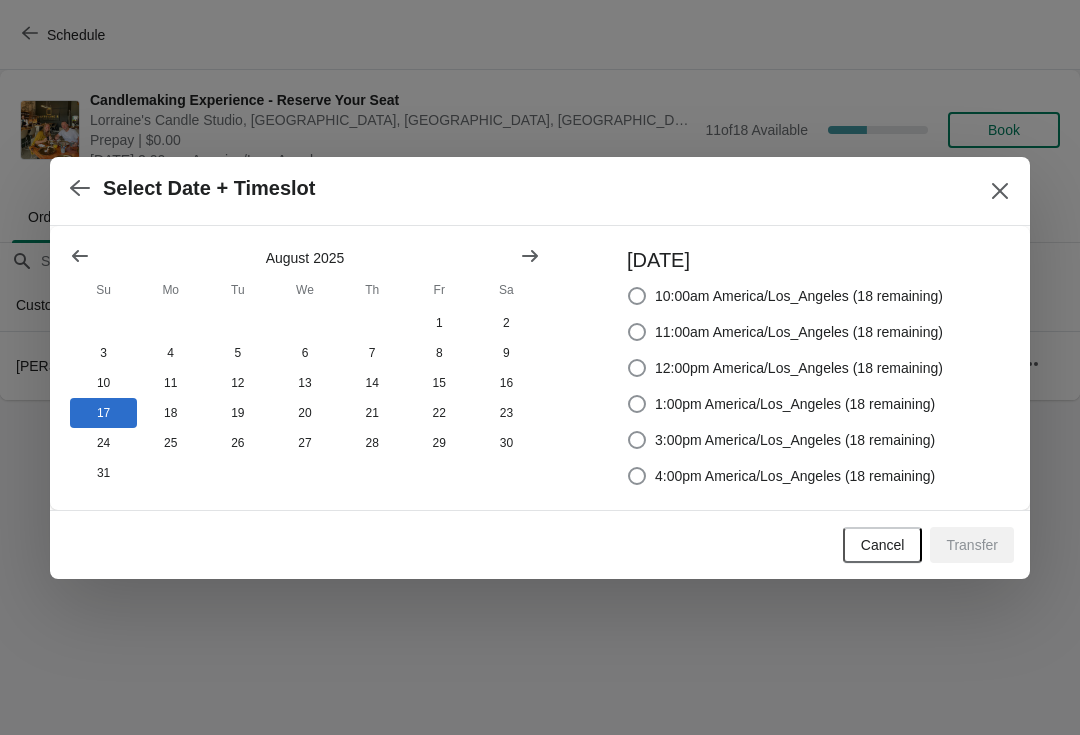 click at bounding box center [637, 368] 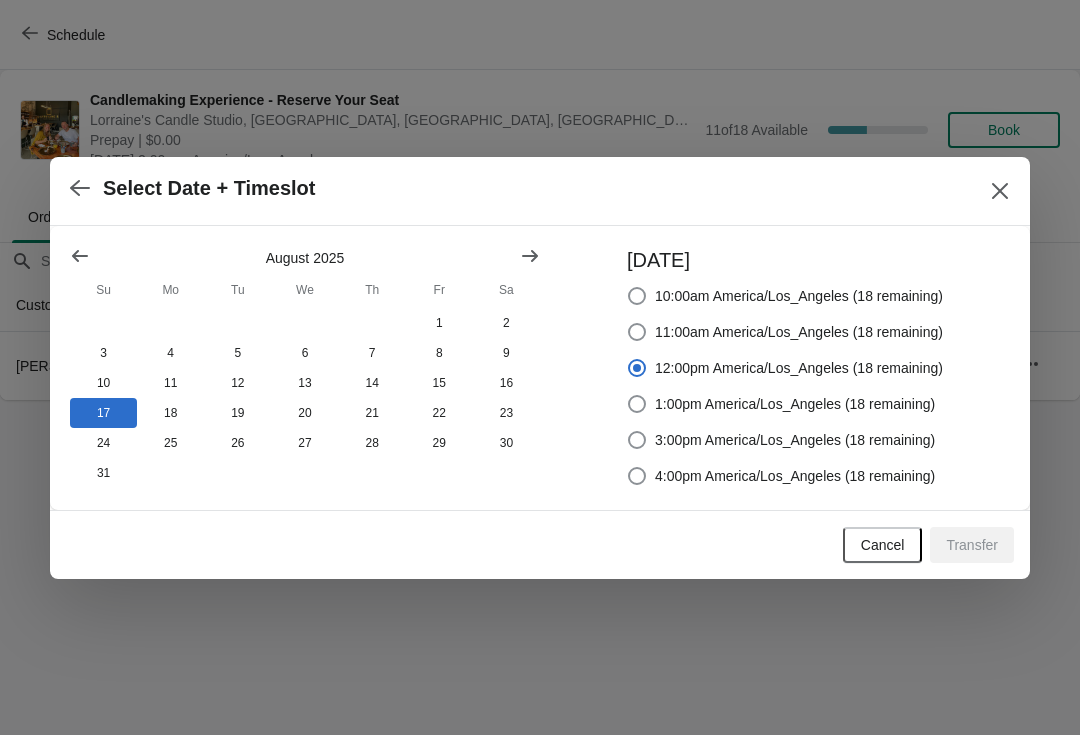 radio on "true" 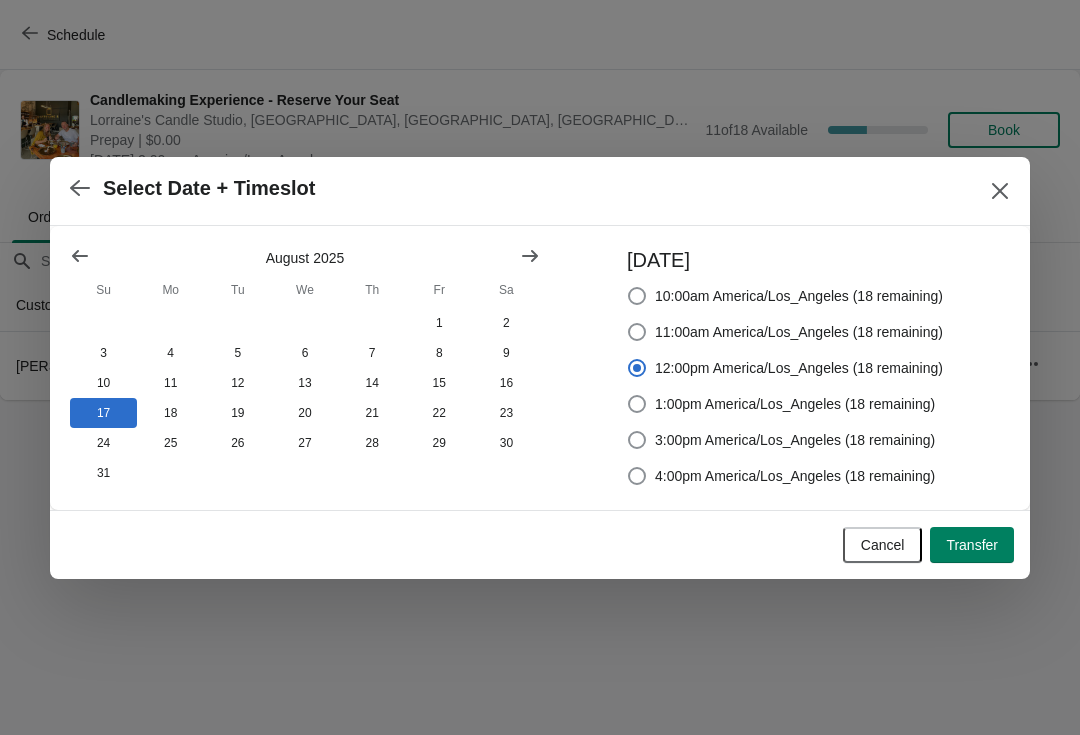 click on "Transfer" at bounding box center [972, 545] 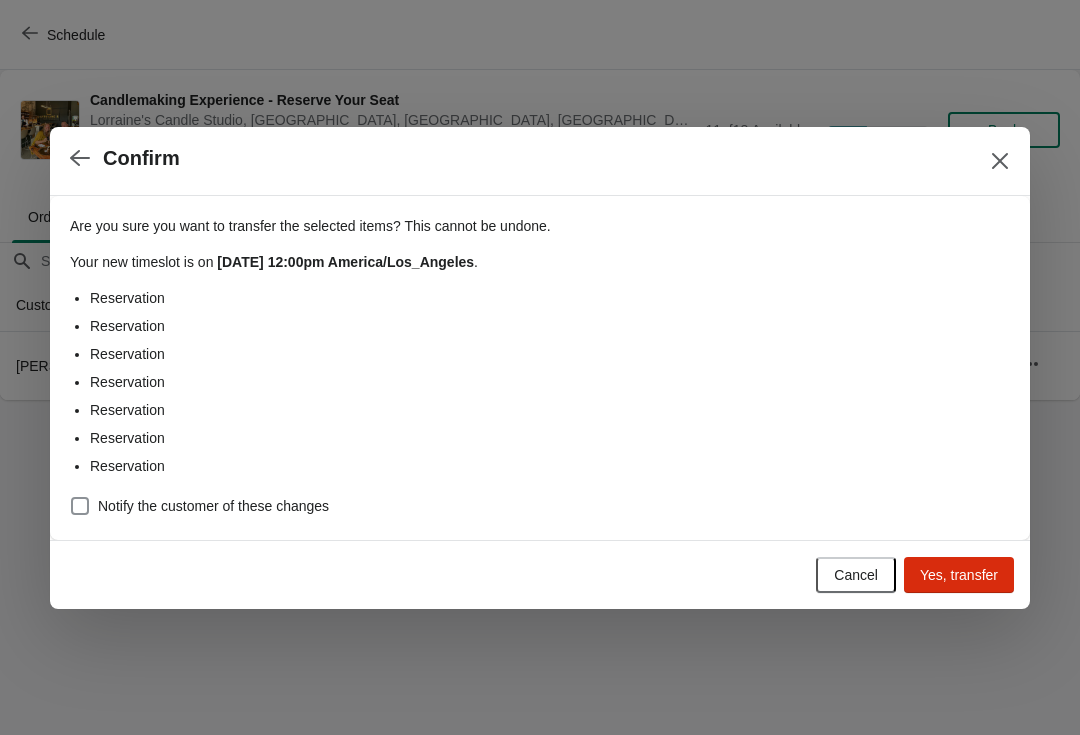 click on "Are you sure you want to transfer the selected   items ? This cannot be undone. Your new timeslot is on   Sunday August 17, 2025 at 12:00pm America/Los_Angeles . Reservation Reservation Reservation Reservation Reservation Reservation Reservation Notify the customer of these changes" at bounding box center [540, 360] 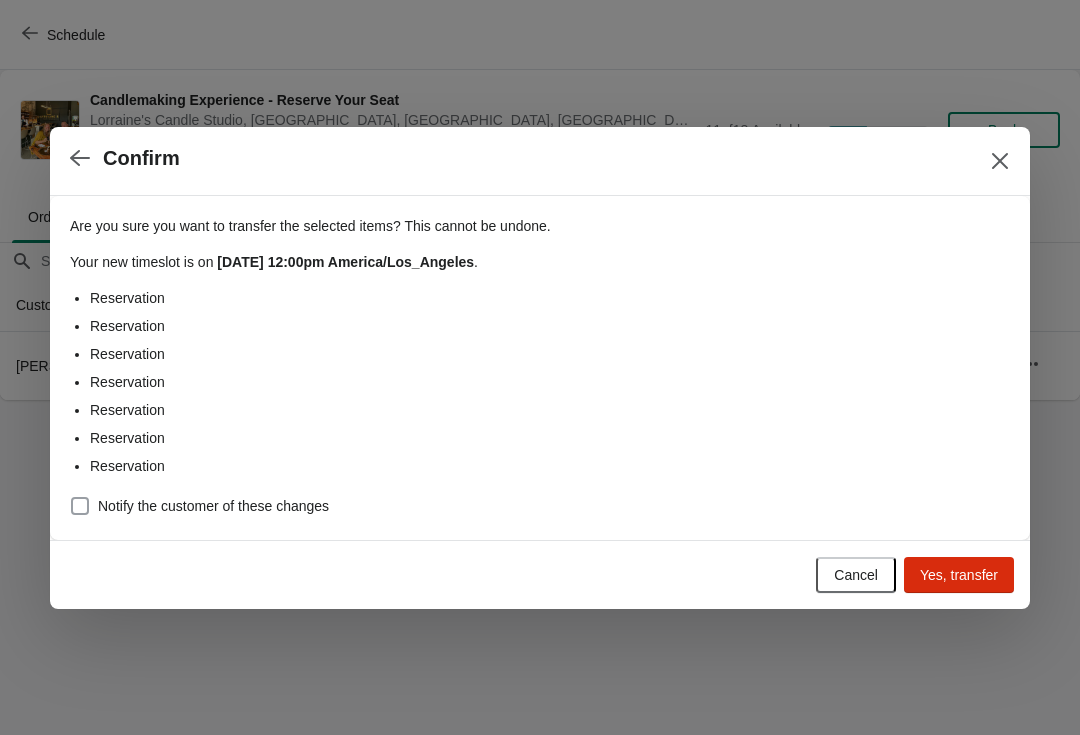click at bounding box center (80, 506) 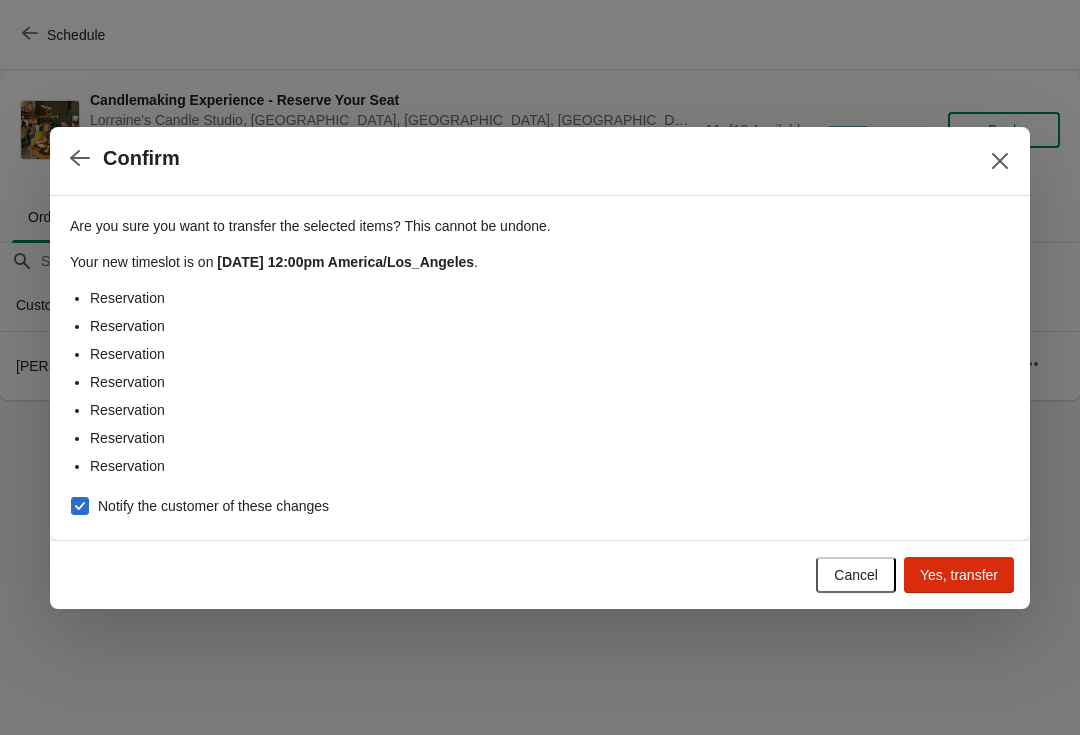 click on "Yes, transfer" at bounding box center [959, 575] 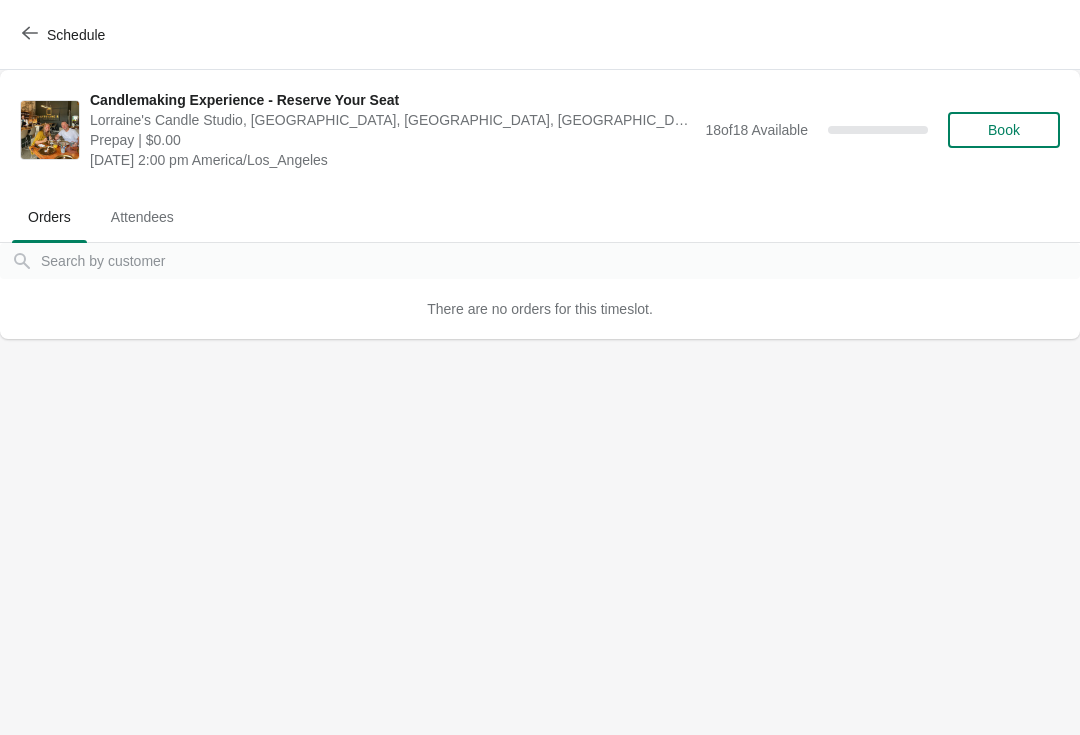 scroll, scrollTop: 0, scrollLeft: 1, axis: horizontal 